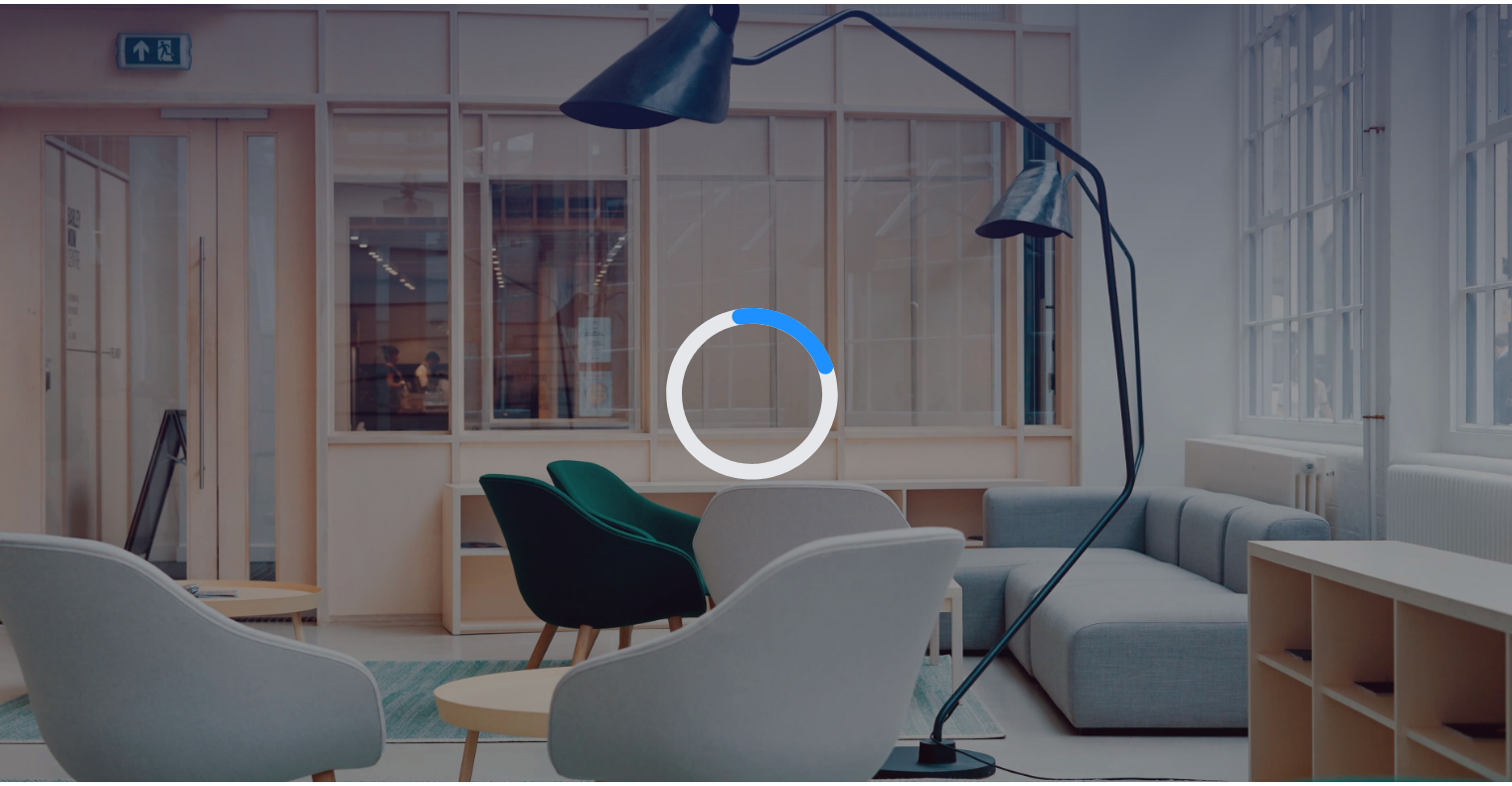 scroll, scrollTop: 0, scrollLeft: 0, axis: both 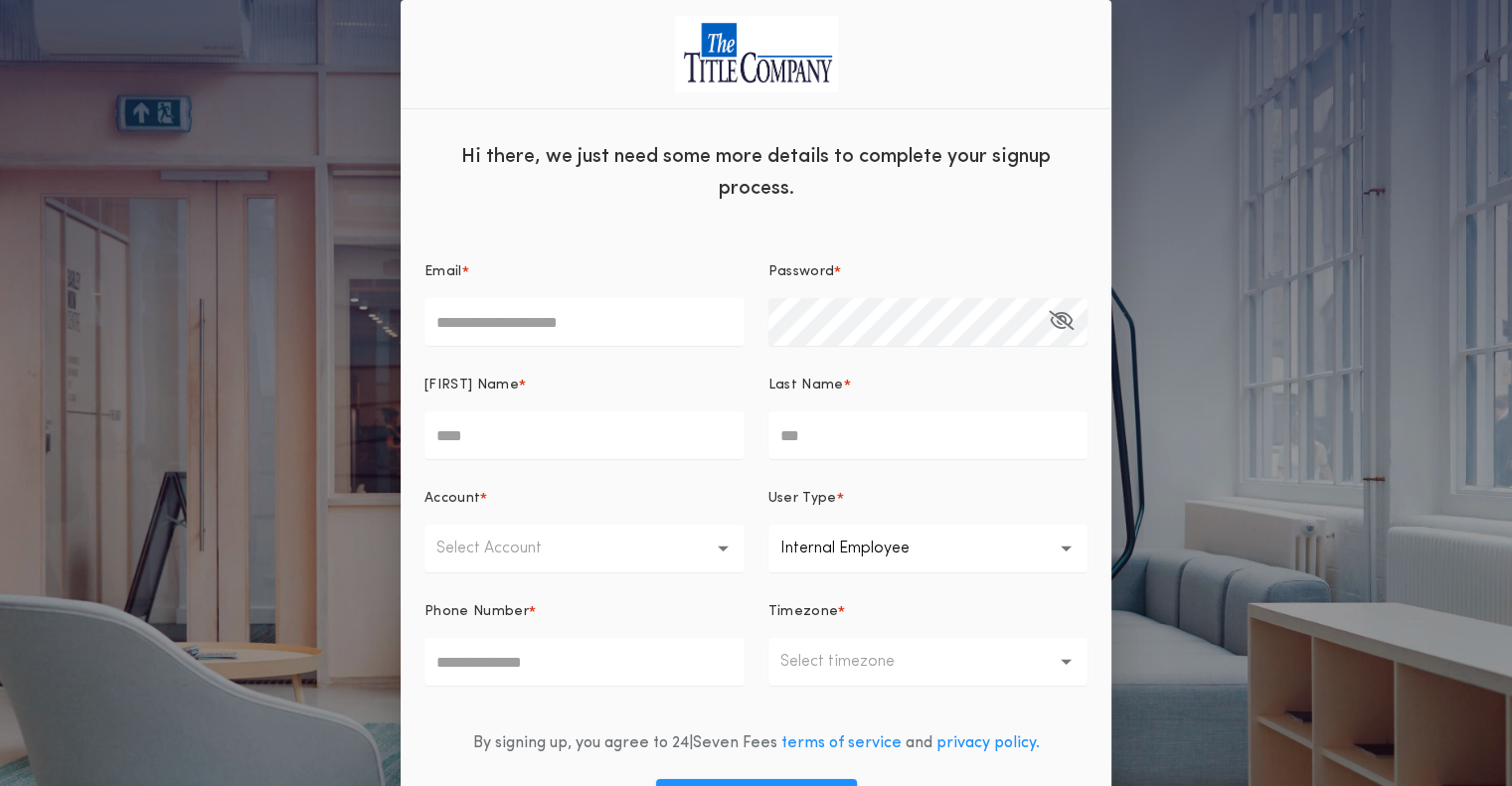 click on "Email *" at bounding box center [585, 322] 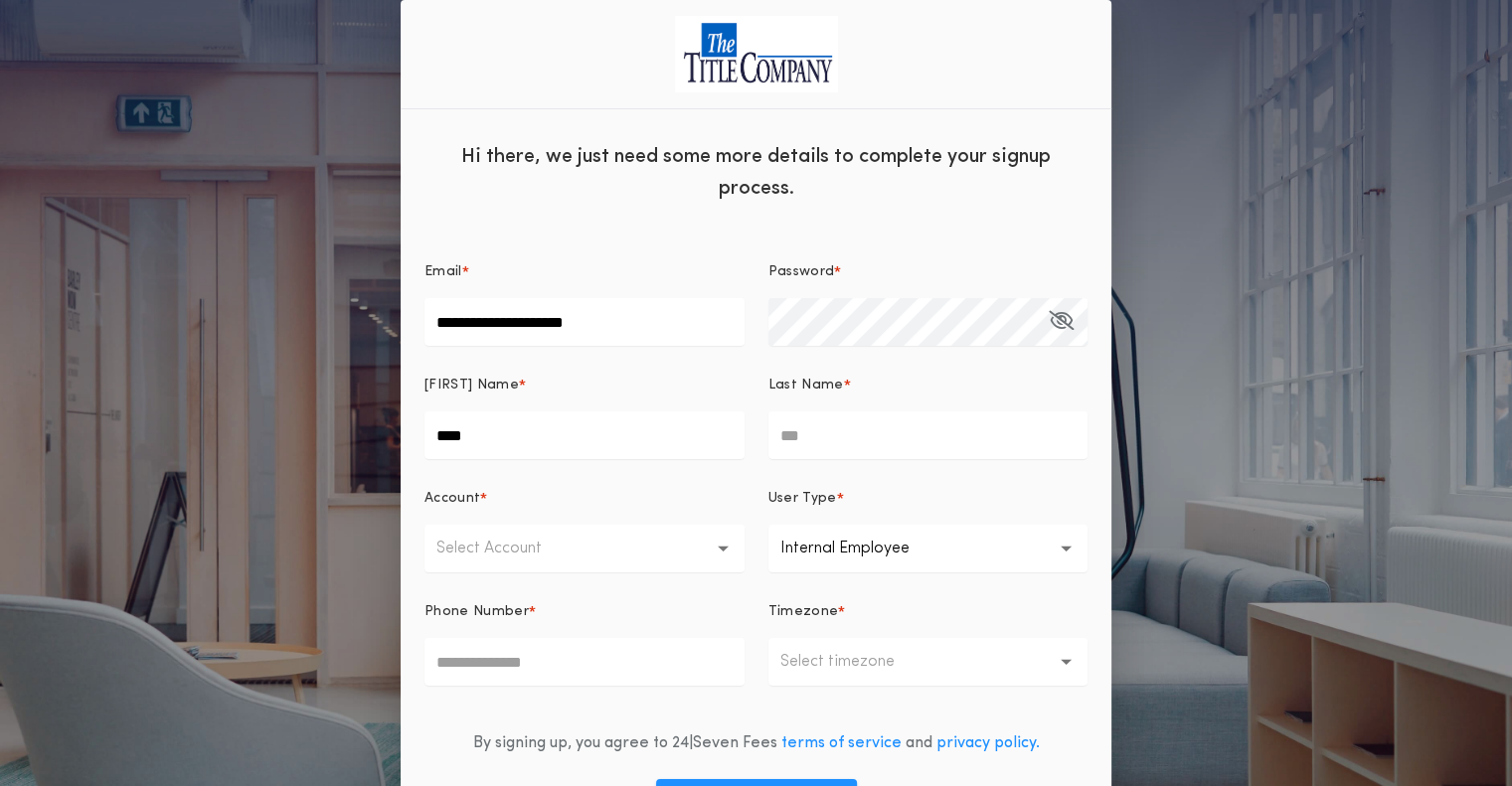 type on "*****" 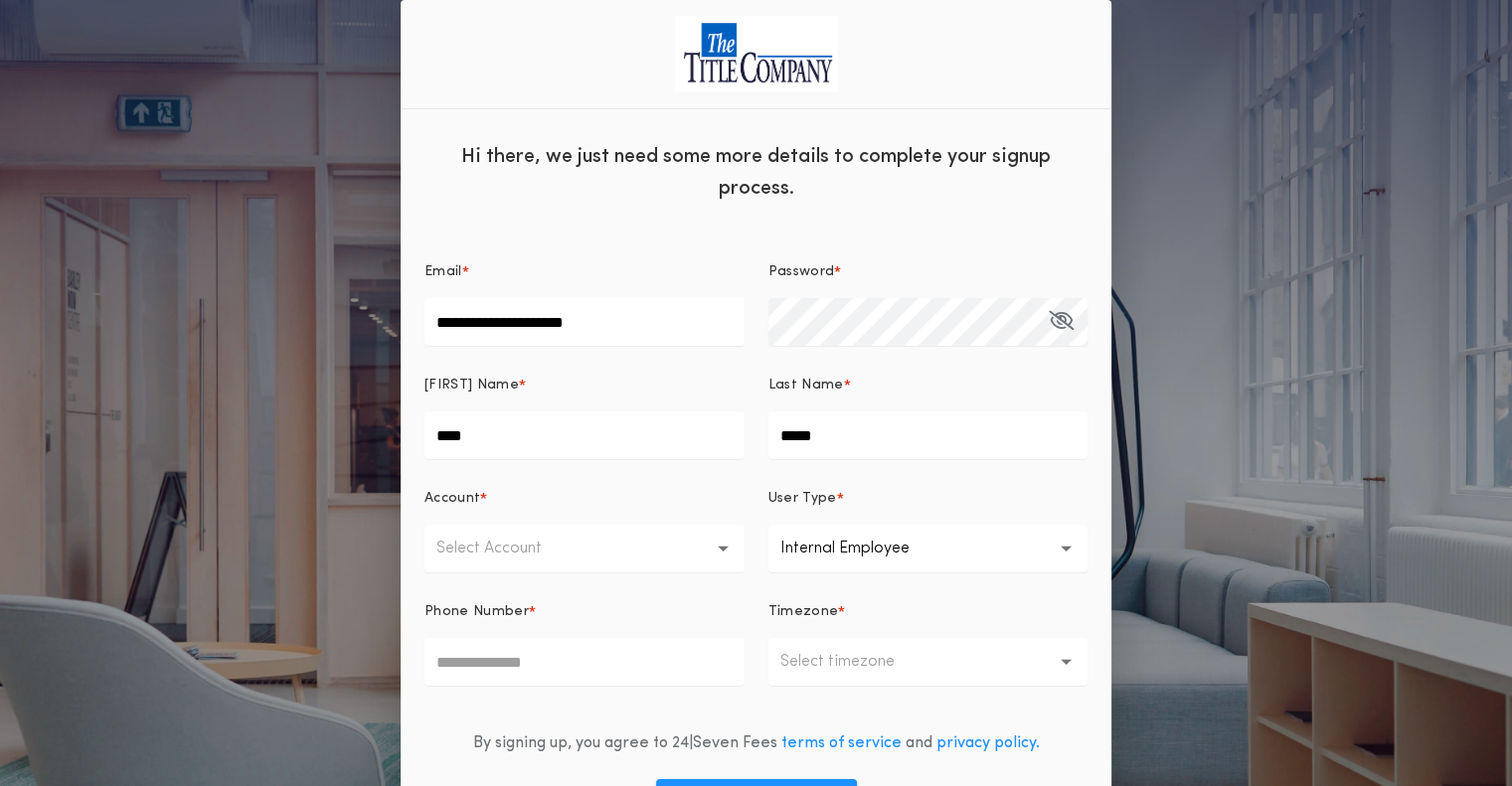 type on "**********" 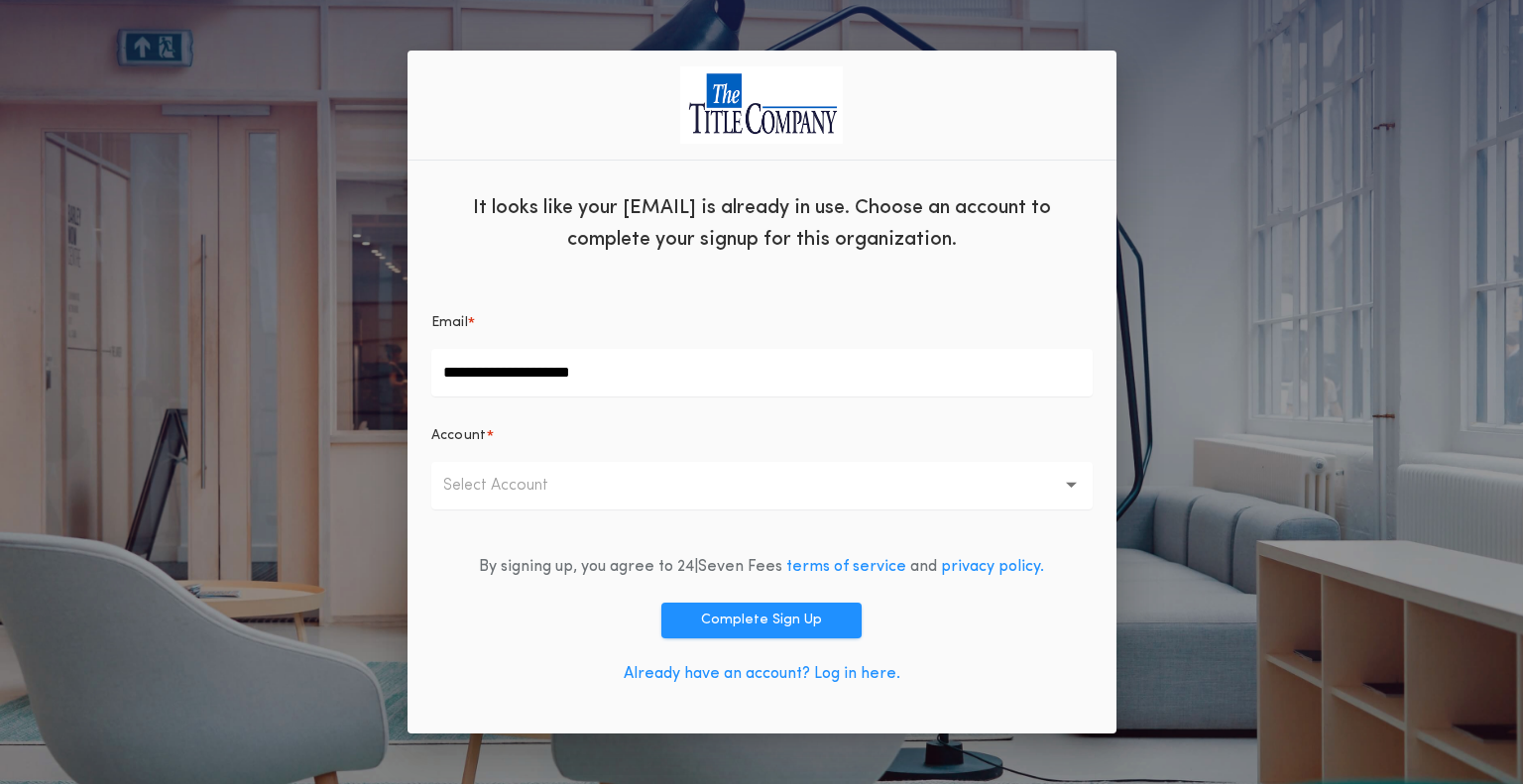 click on "Select Account" at bounding box center [762, 486] 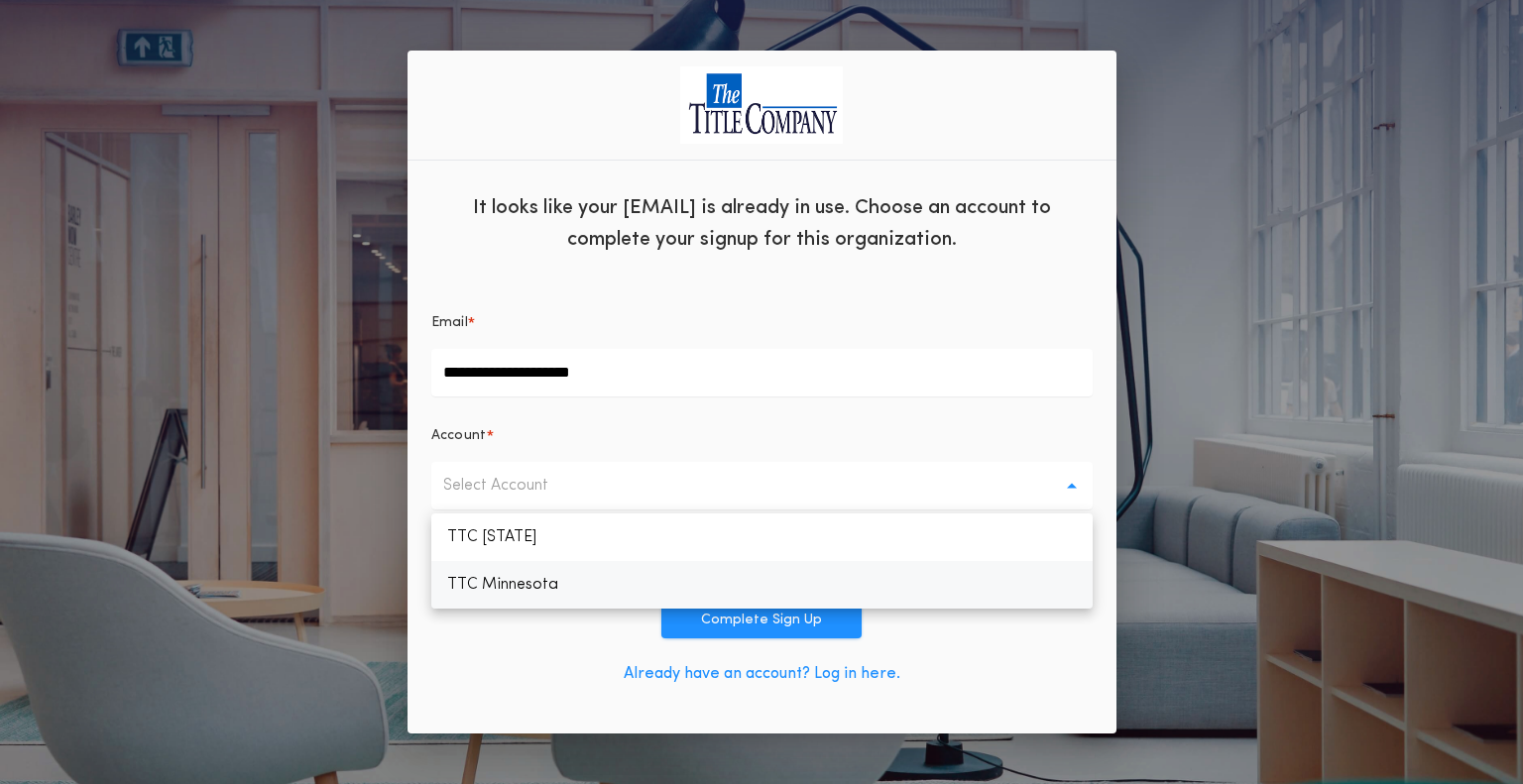 click on "TTC Minnesota" at bounding box center (762, 585) 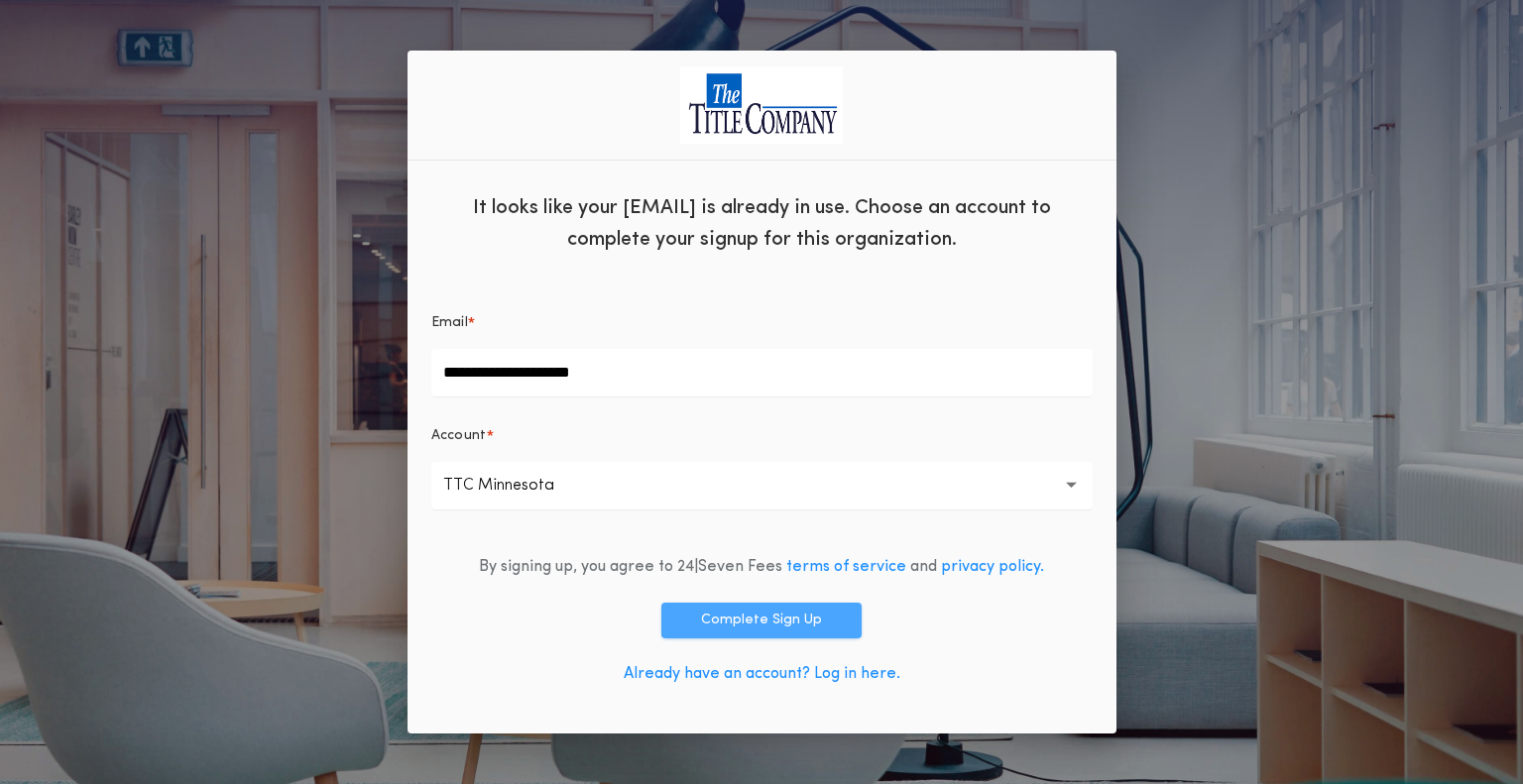 click on "Complete Sign Up" at bounding box center [762, 620] 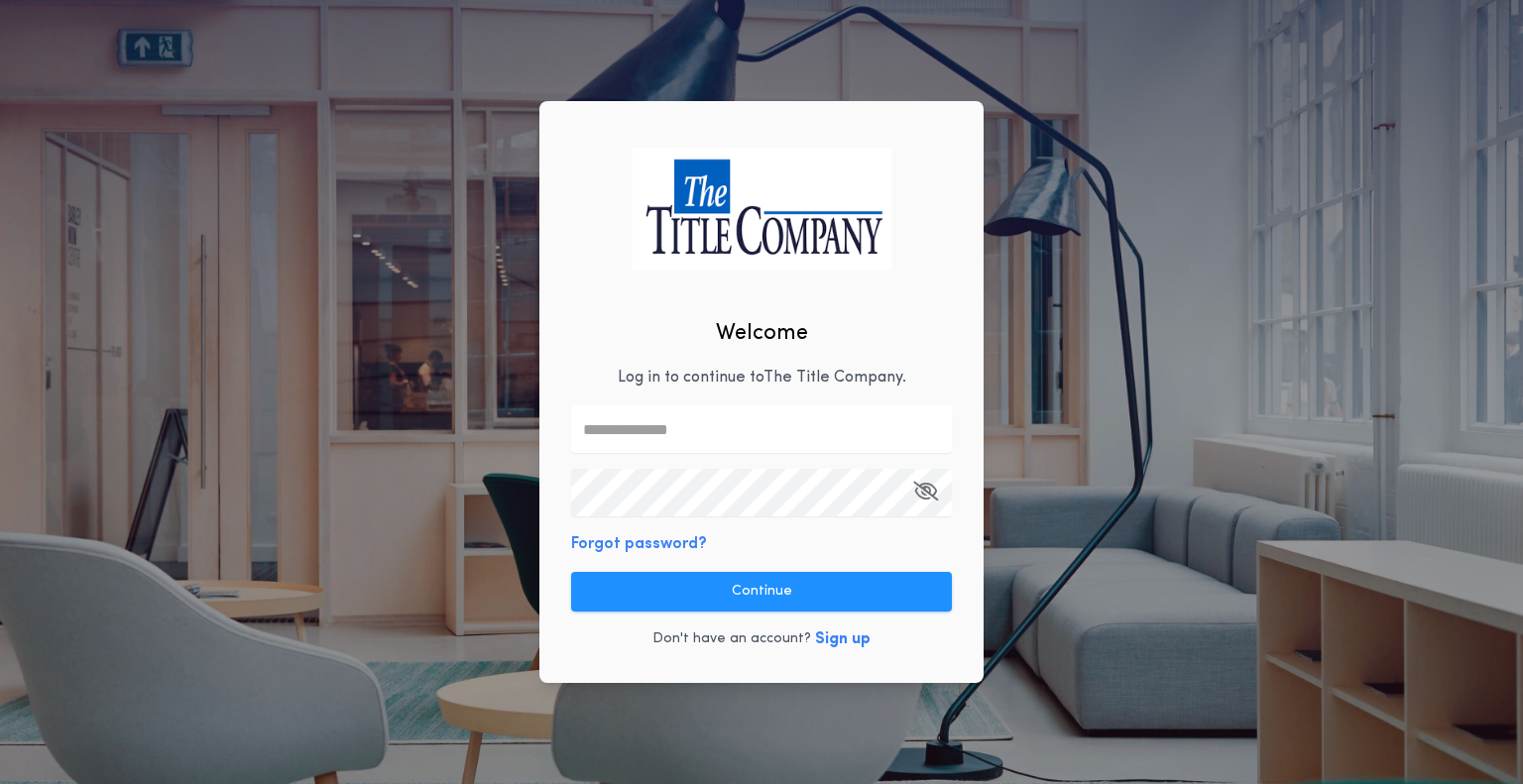 click at bounding box center (762, 429) 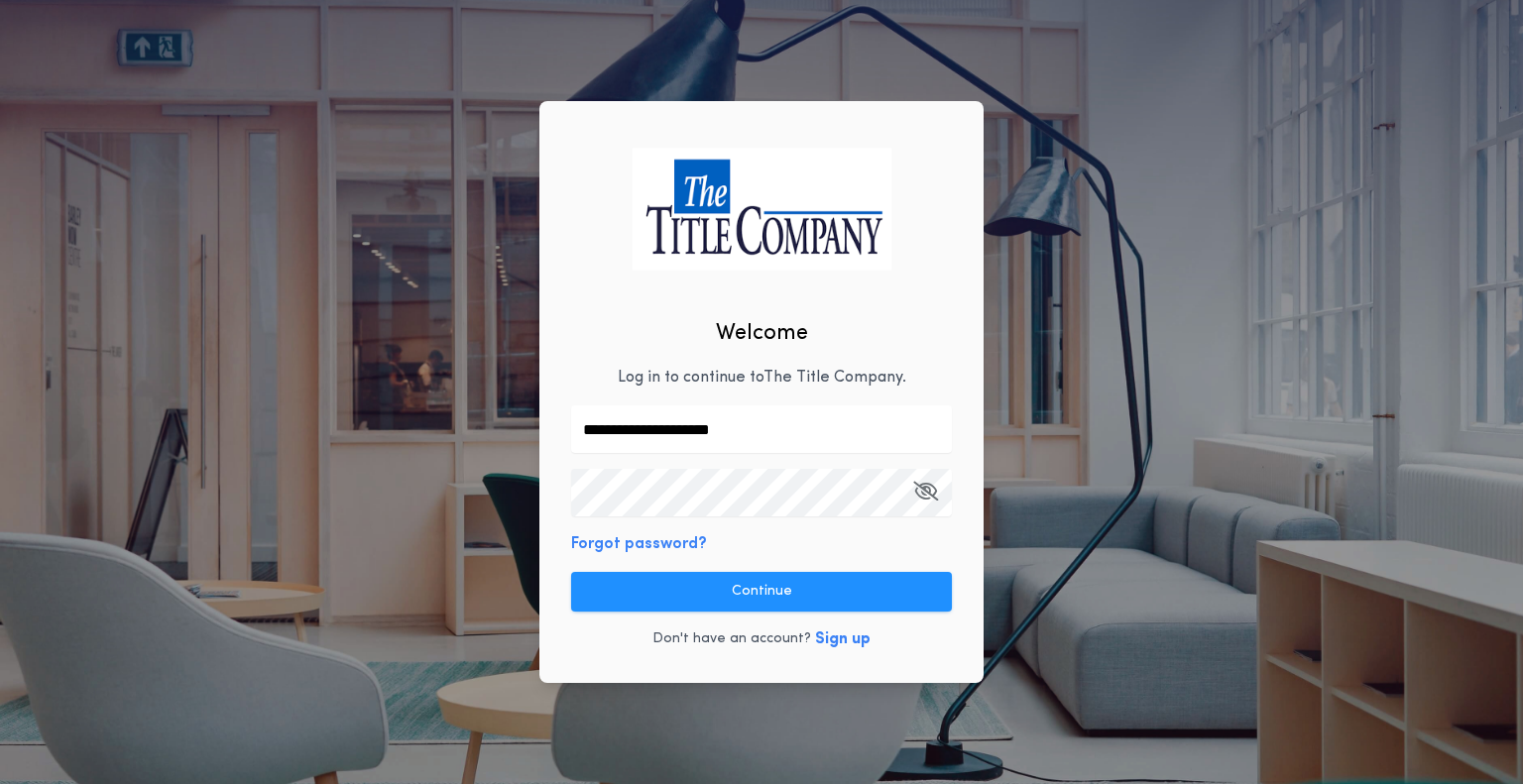 click on "Forgot password?" at bounding box center (639, 544) 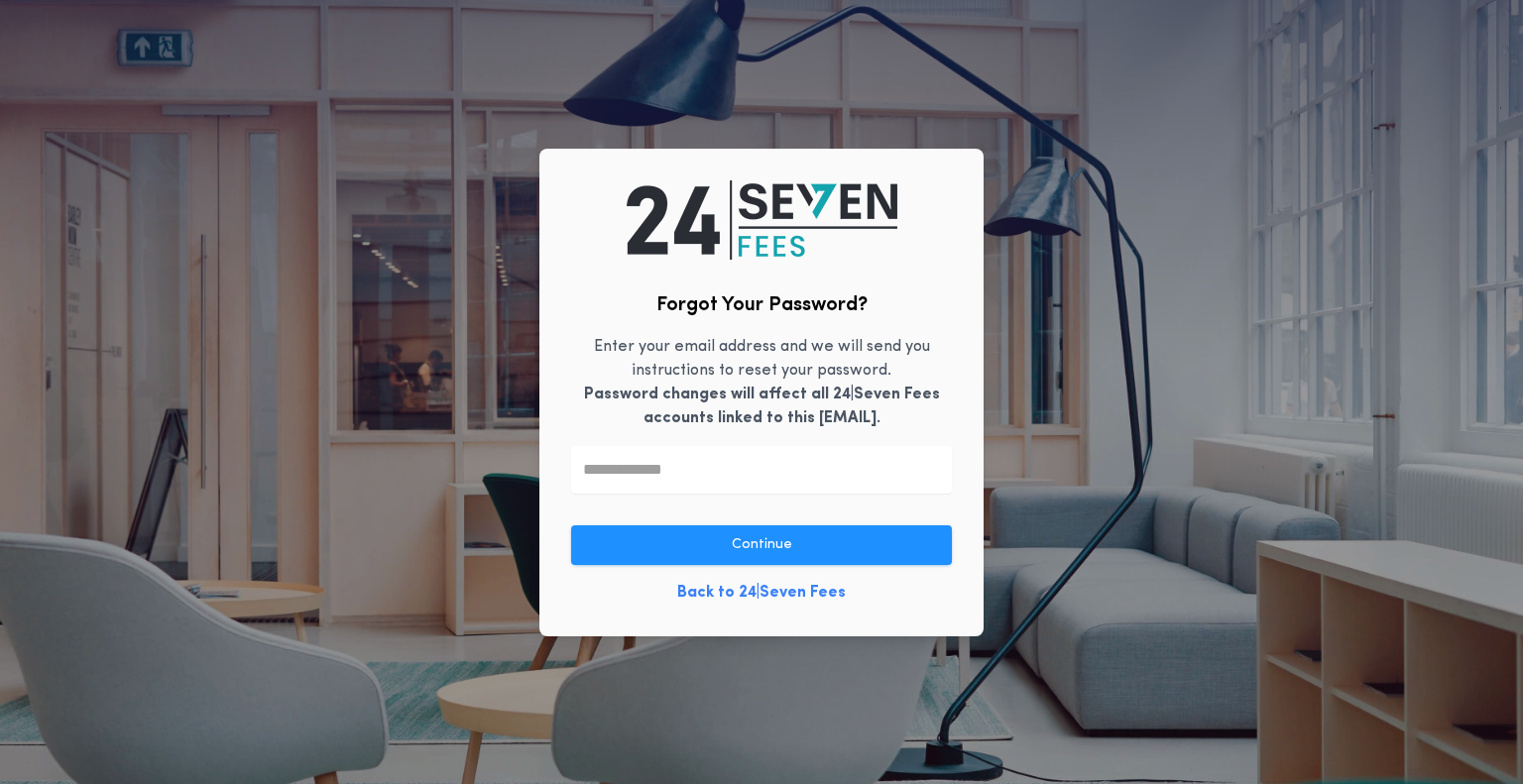 click at bounding box center (762, 470) 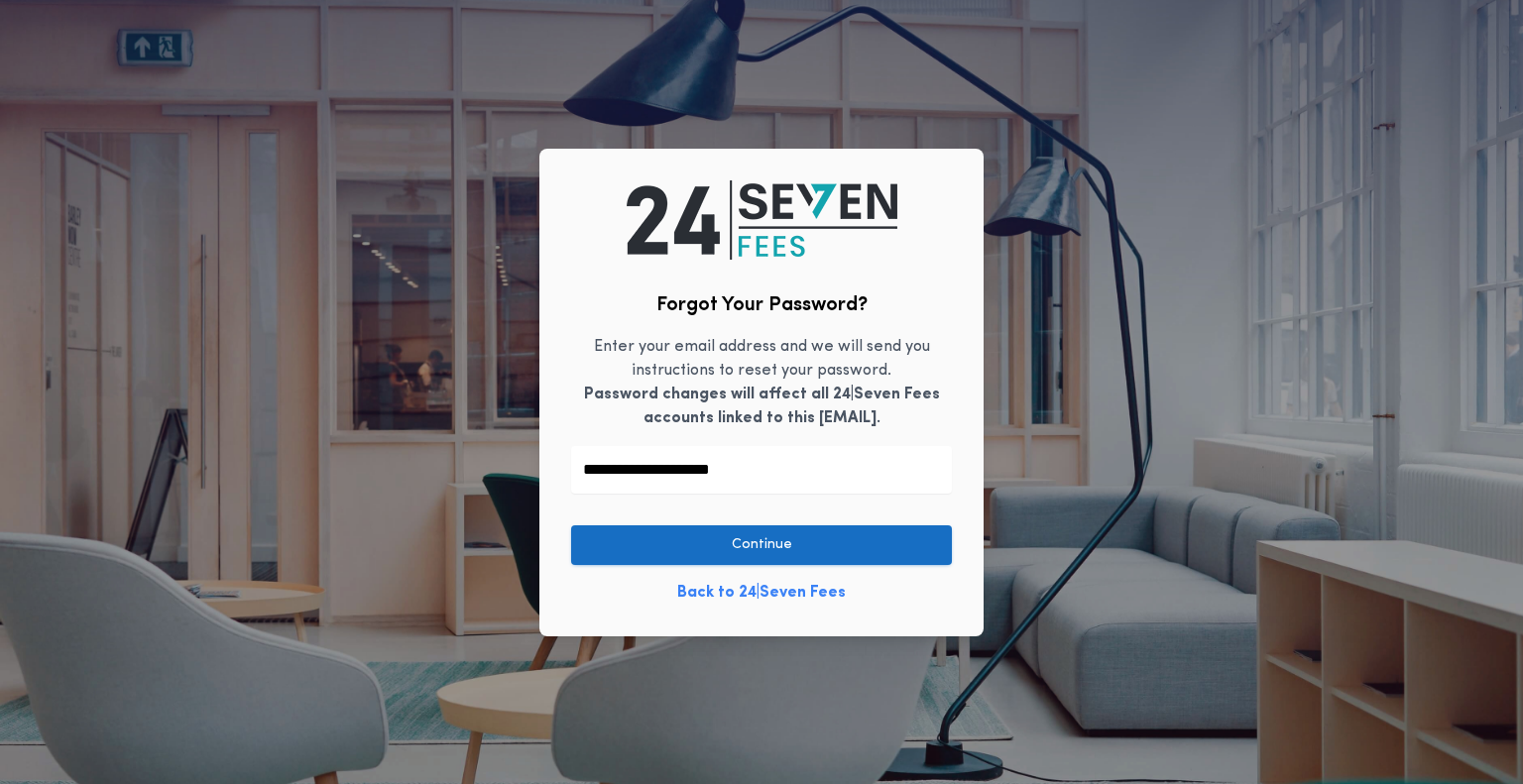 click on "Continue" at bounding box center (762, 545) 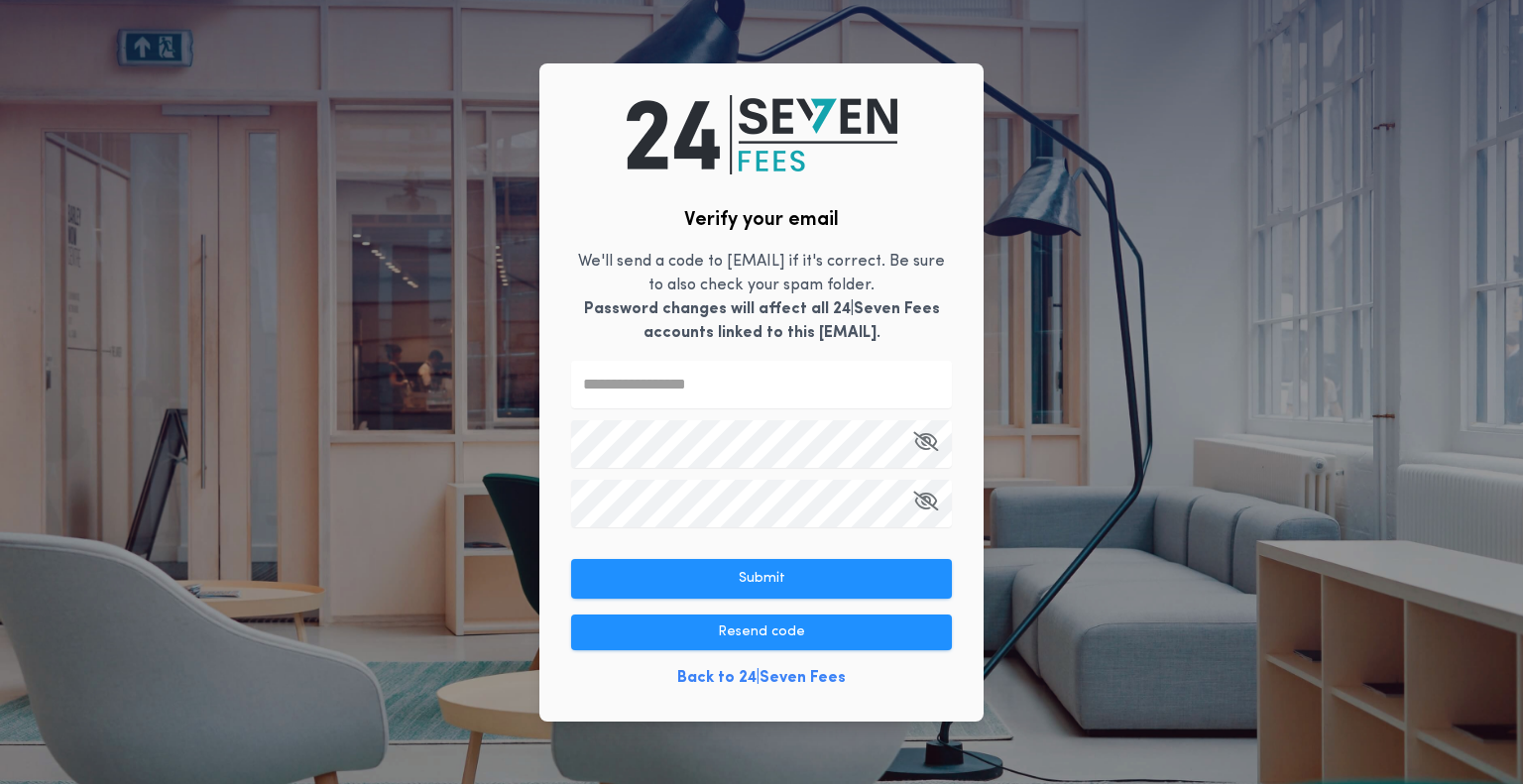 click at bounding box center [762, 385] 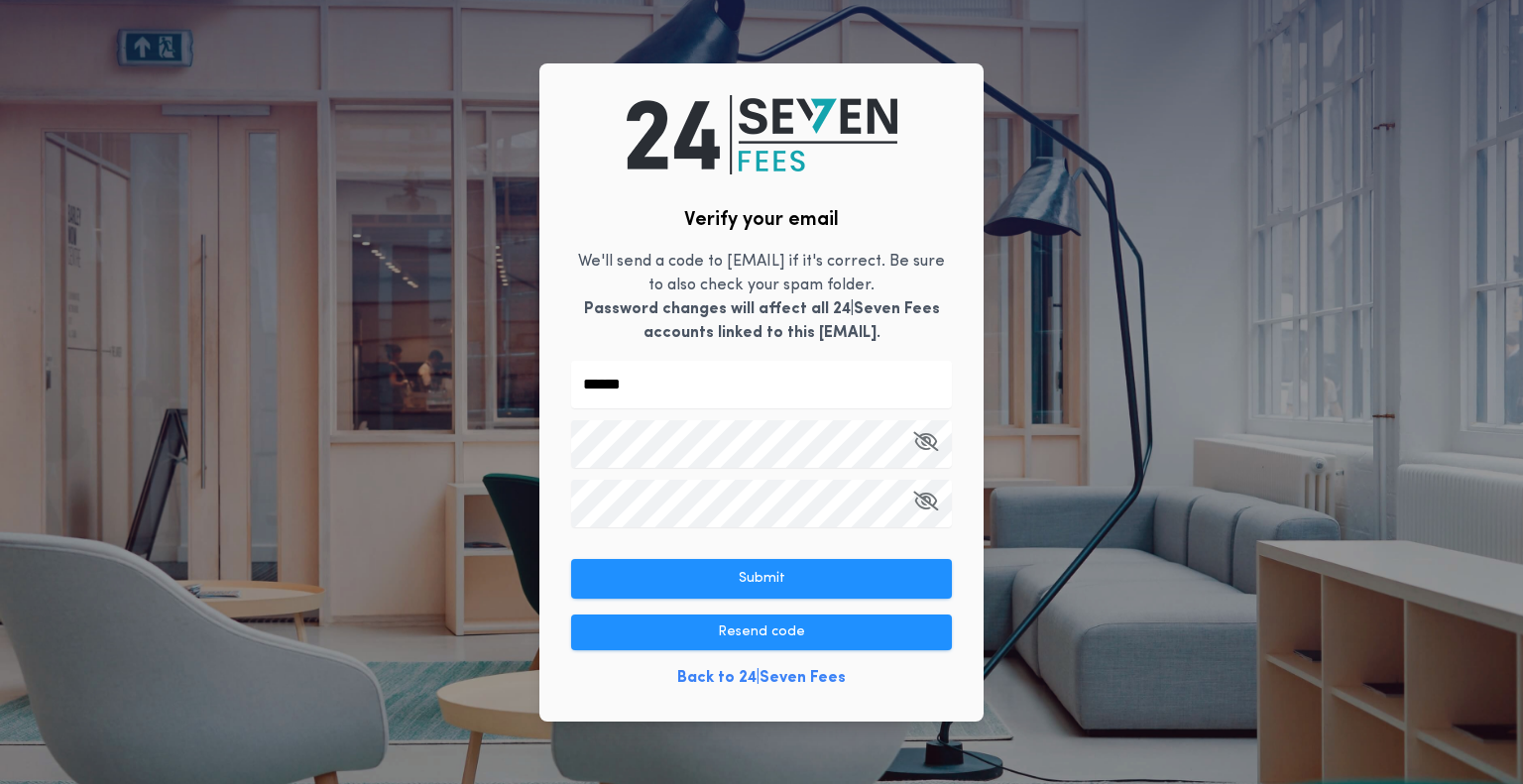 type on "******" 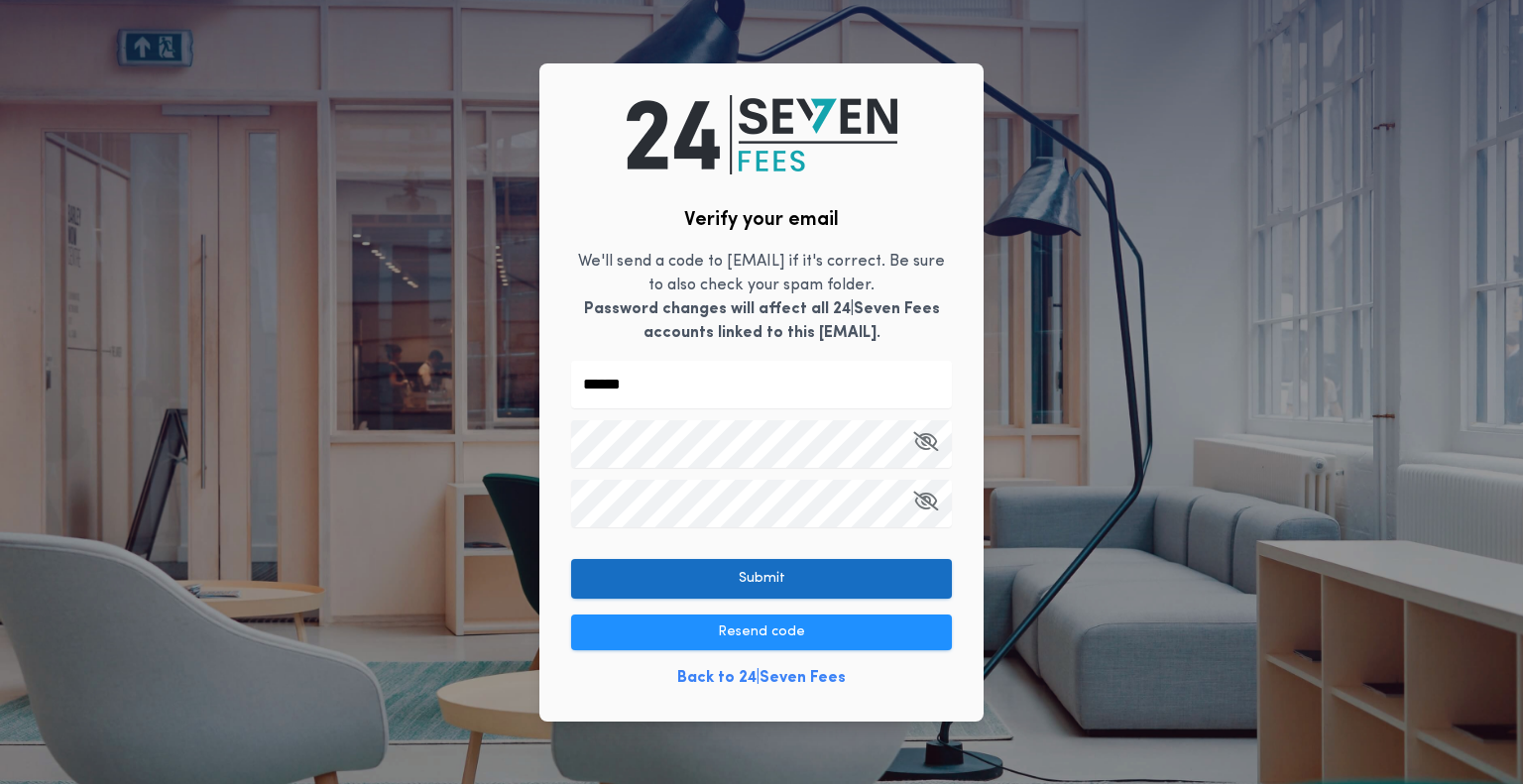 click on "Submit" at bounding box center [762, 579] 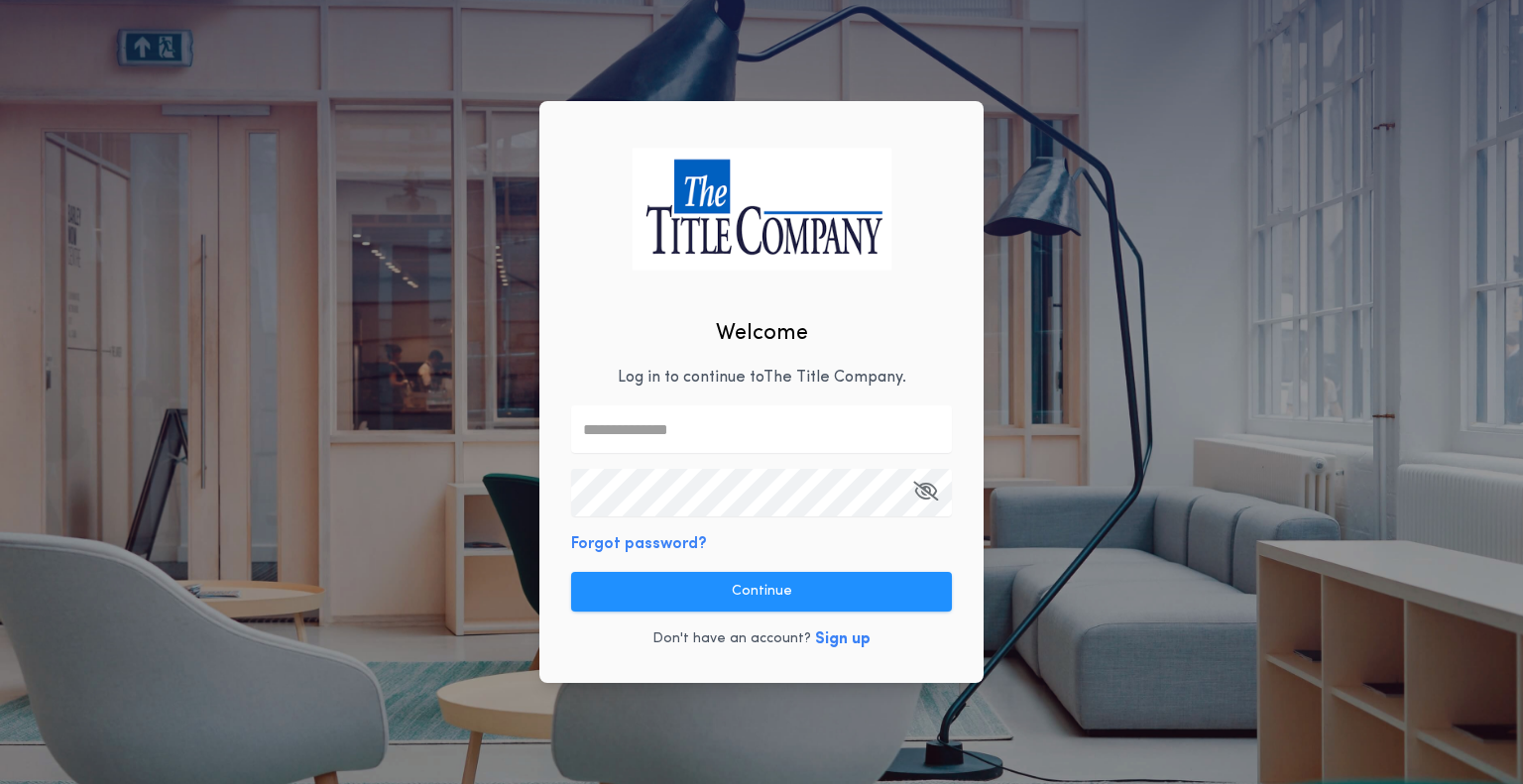 click at bounding box center [762, 429] 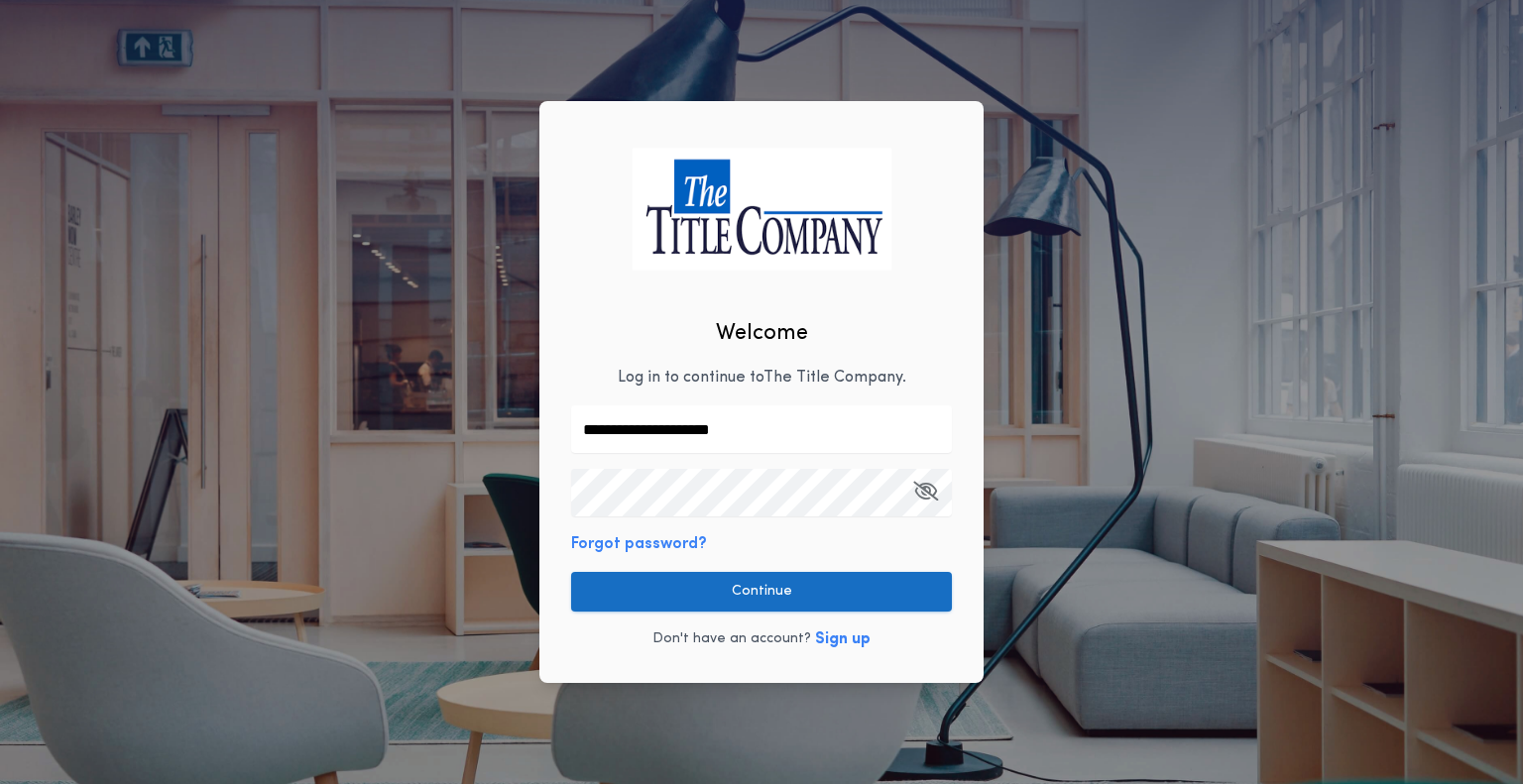 click on "Continue" at bounding box center (762, 592) 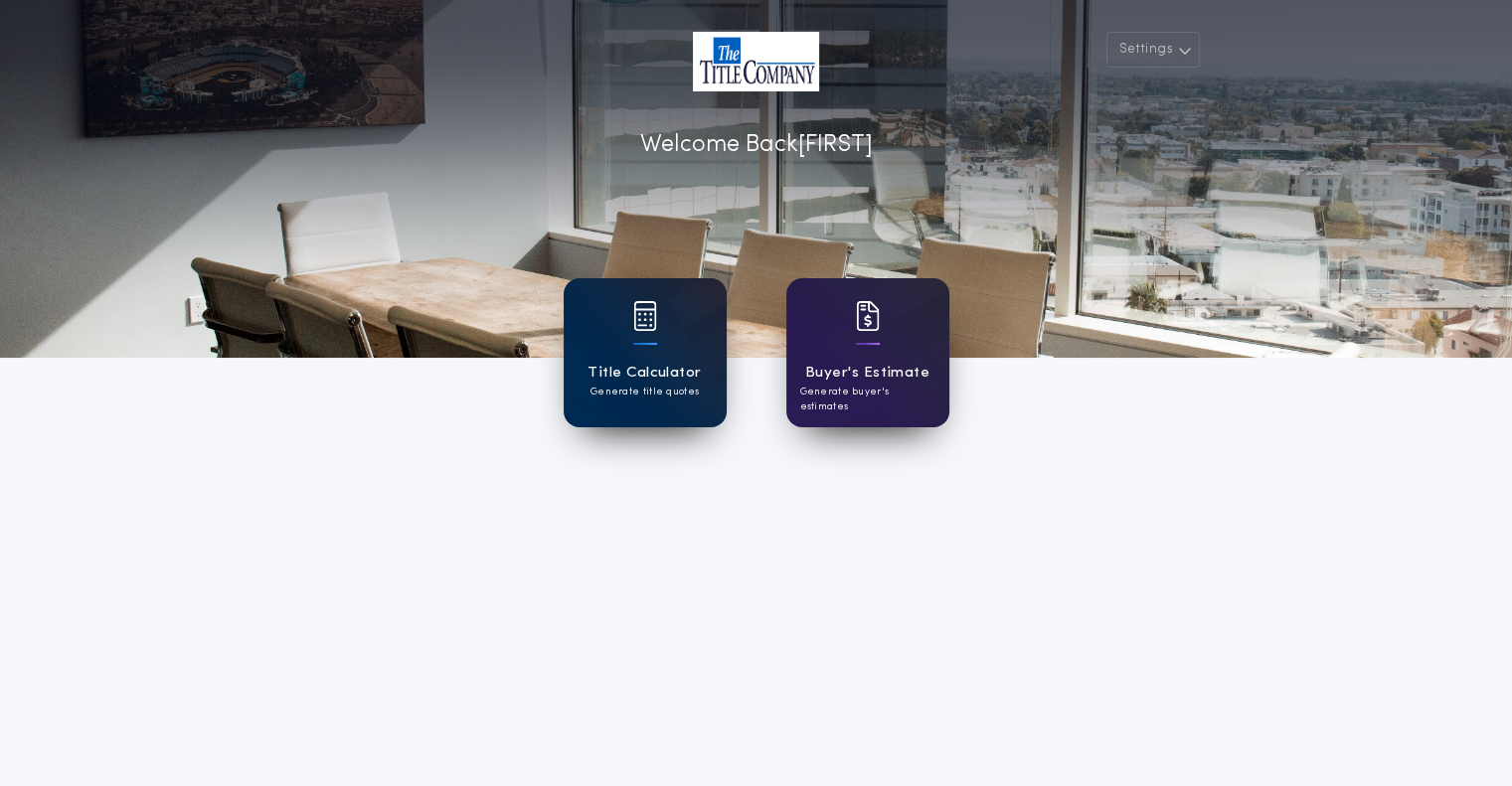 click on "Title Calculator" at bounding box center [644, 373] 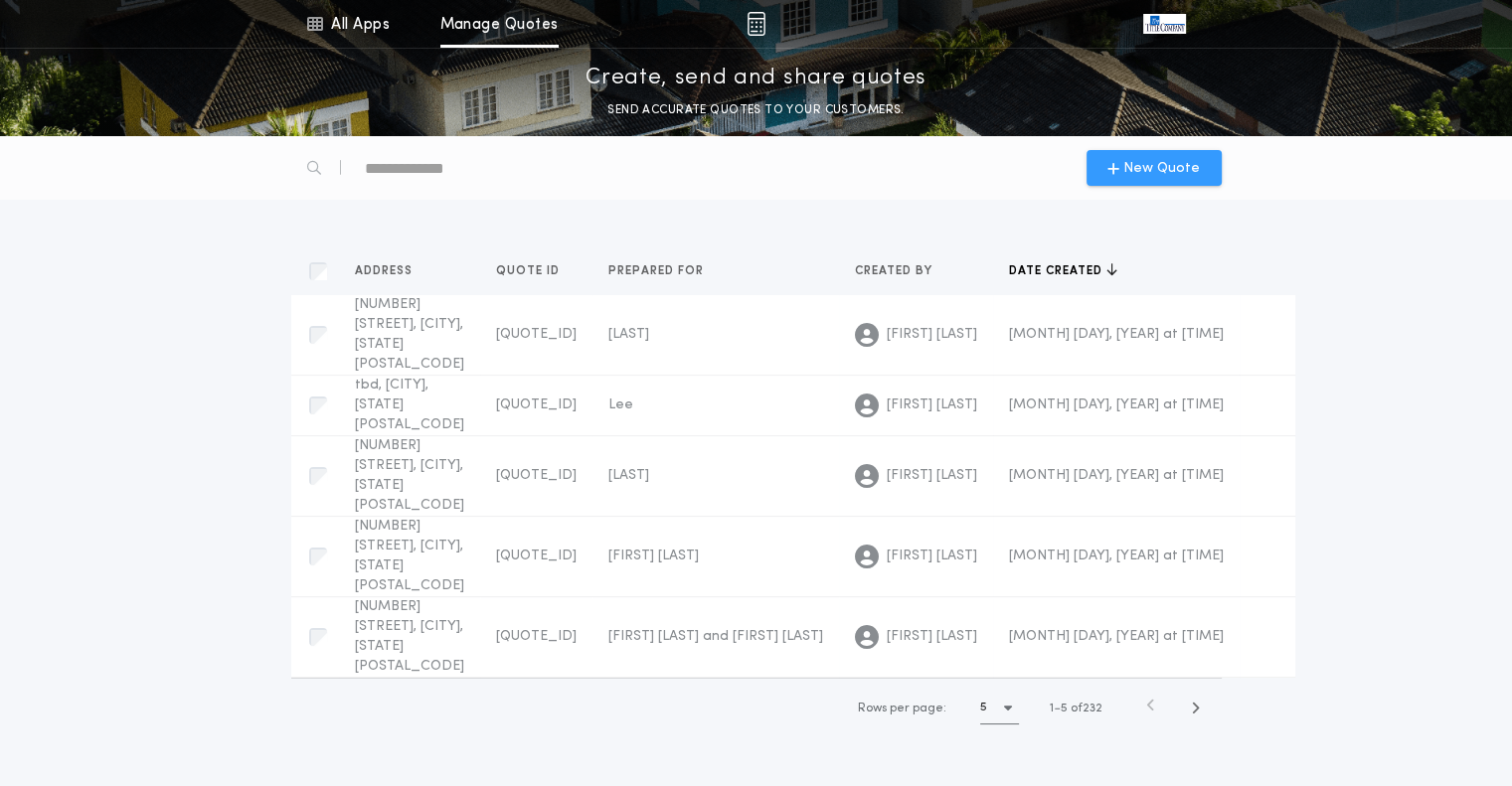 click on "New Quote" at bounding box center (1161, 168) 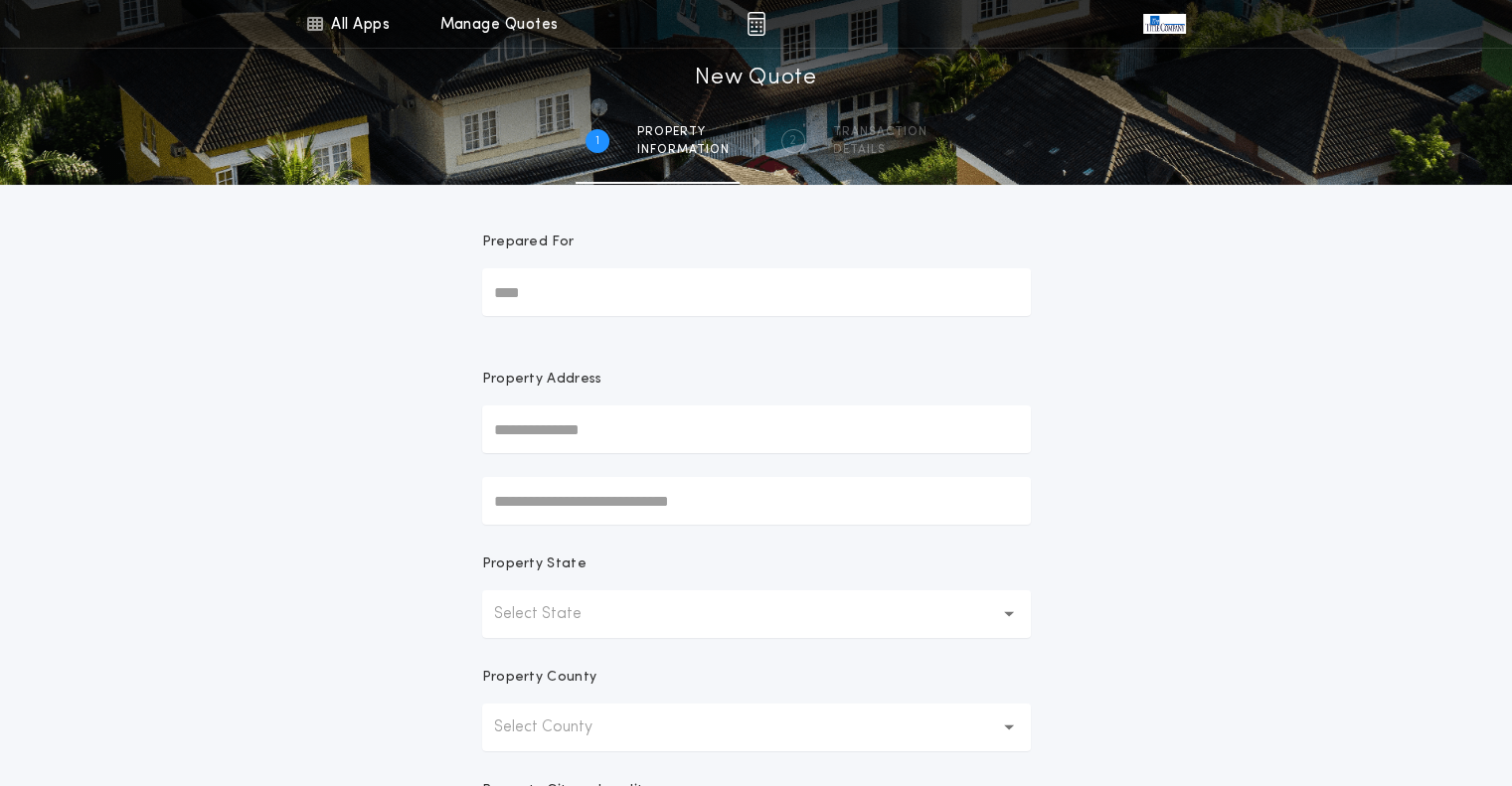 click on "Prepared For" at bounding box center [756, 292] 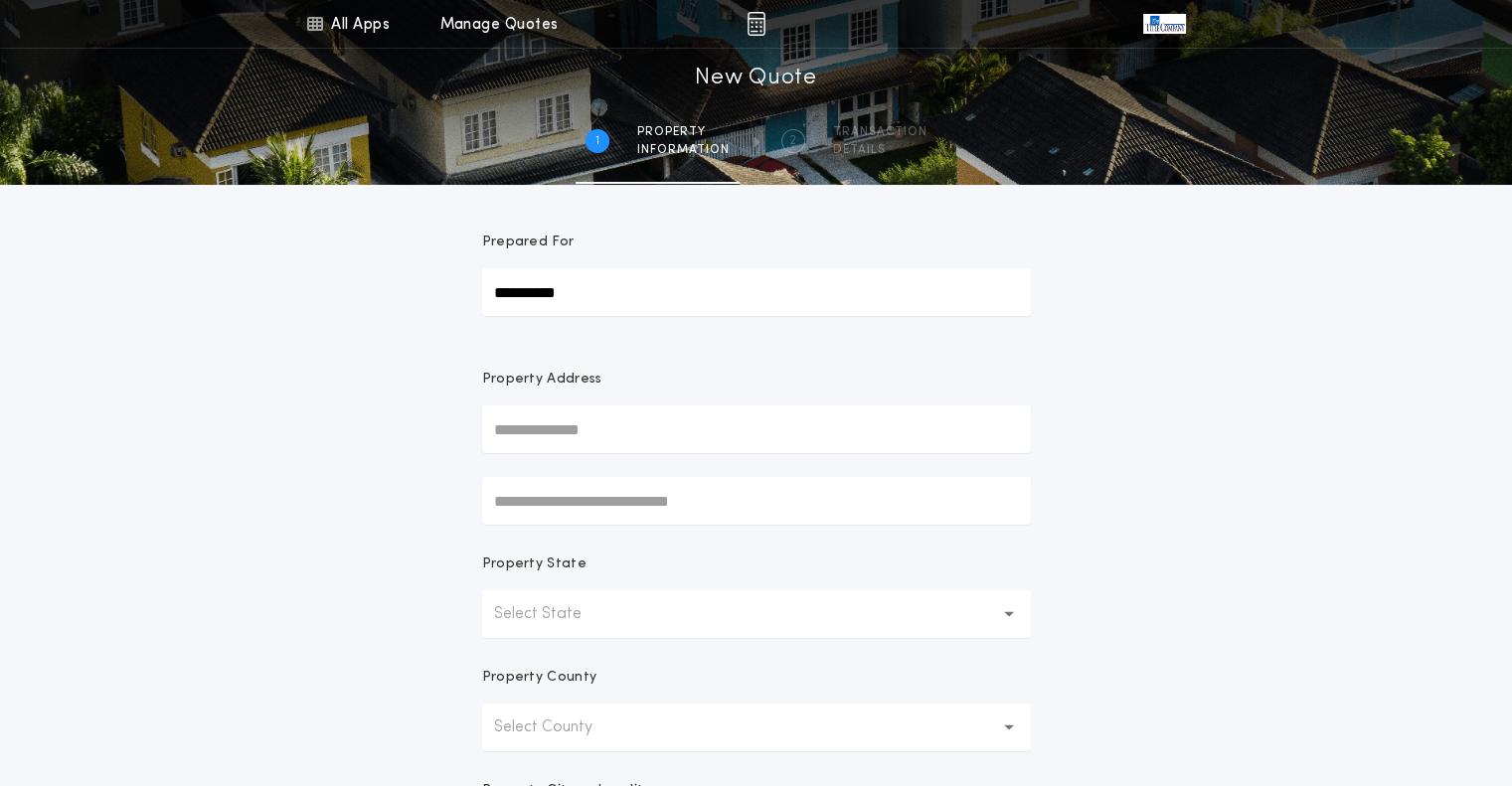 type on "**********" 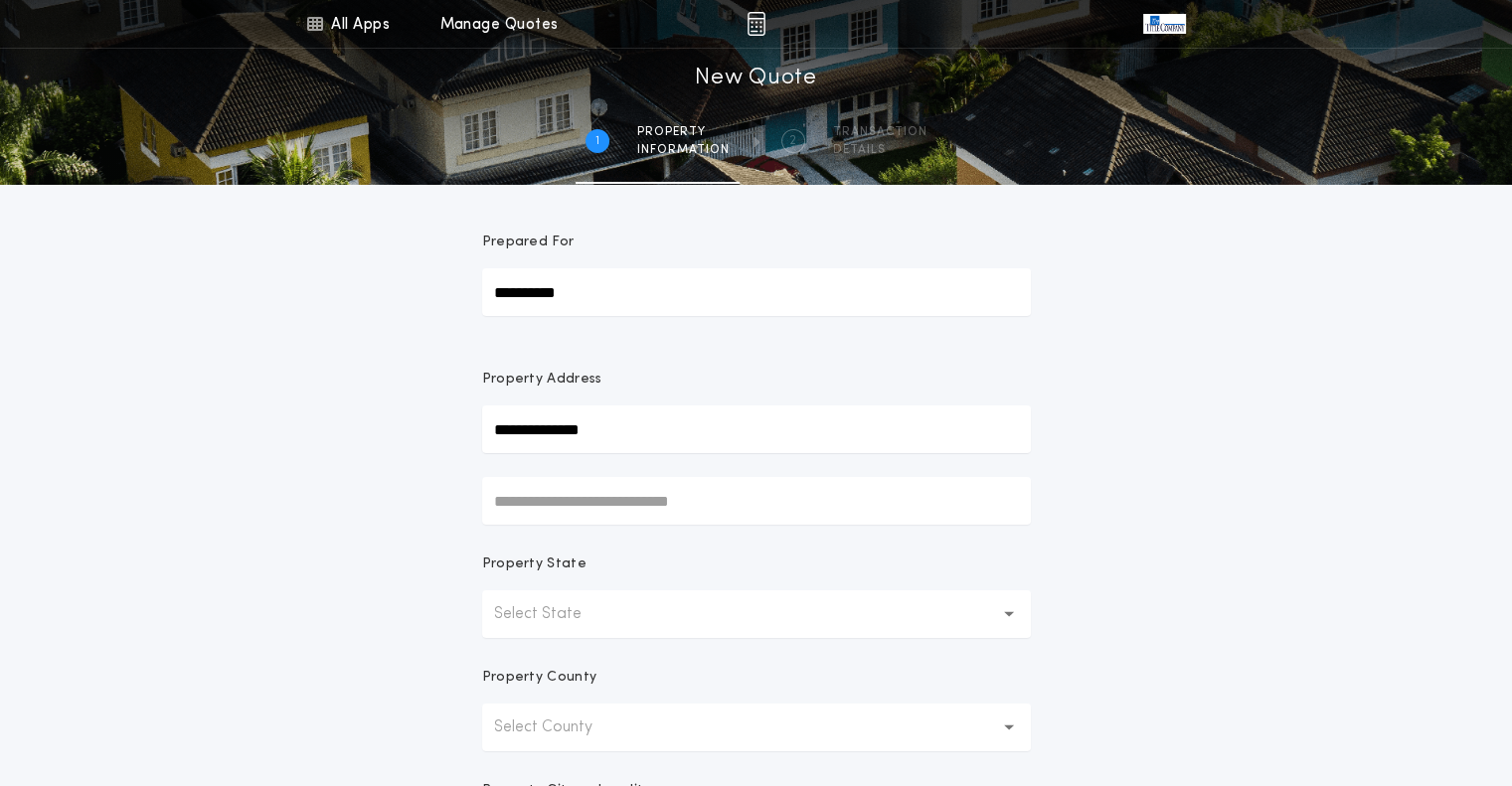 type on "**********" 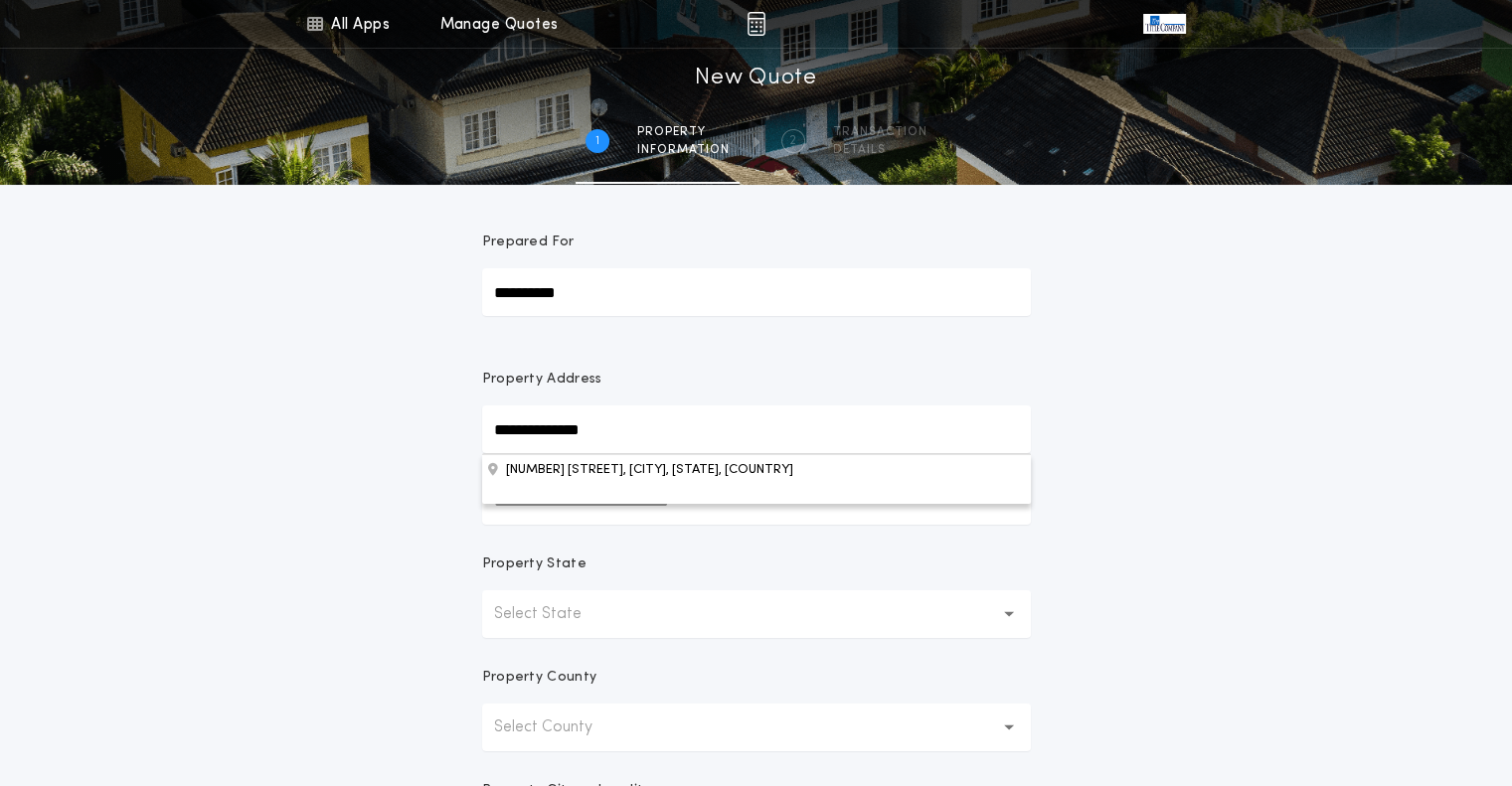 click on "**********" at bounding box center [756, 567] 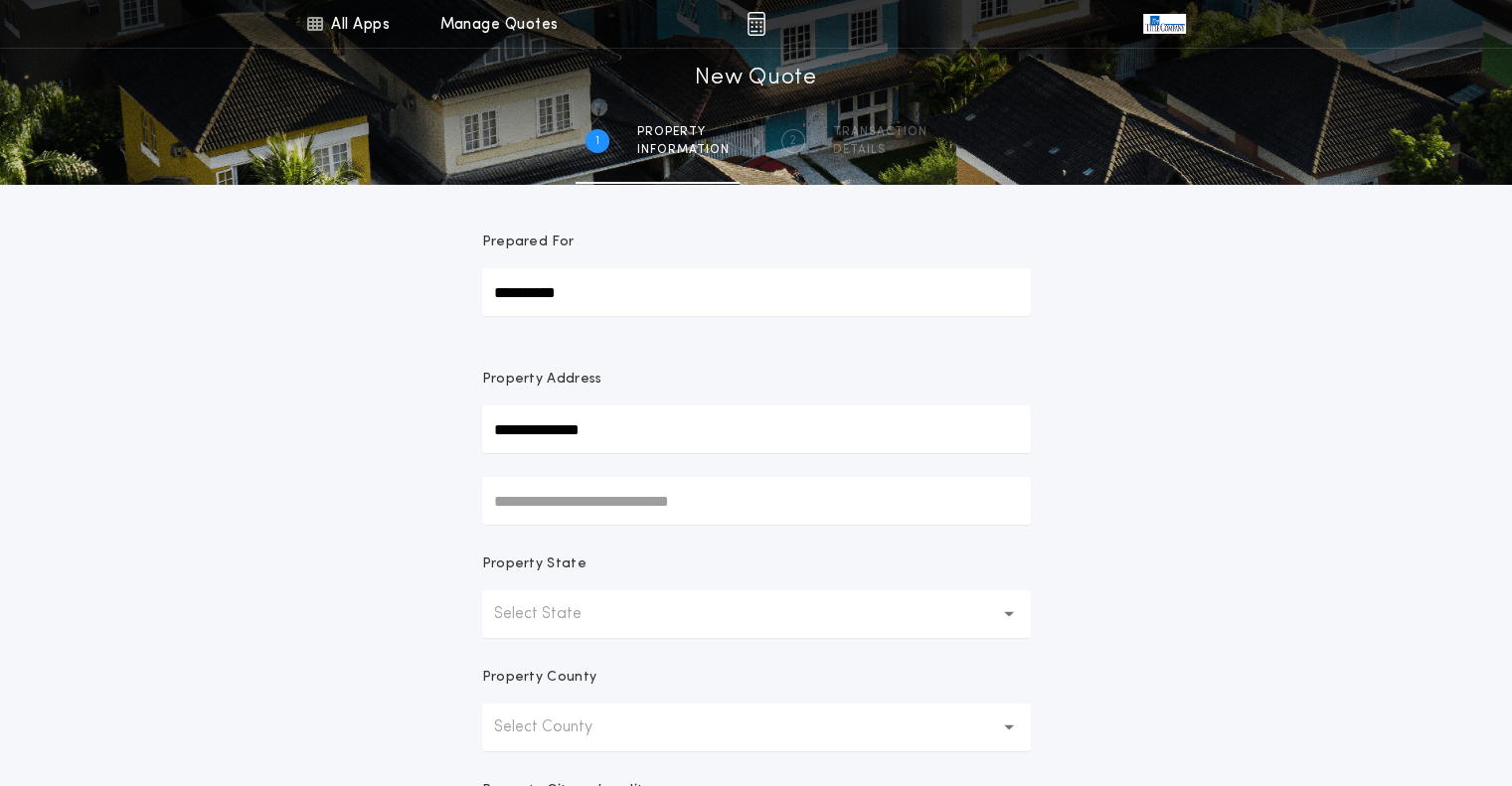 click on "Select State" at bounding box center (554, 614) 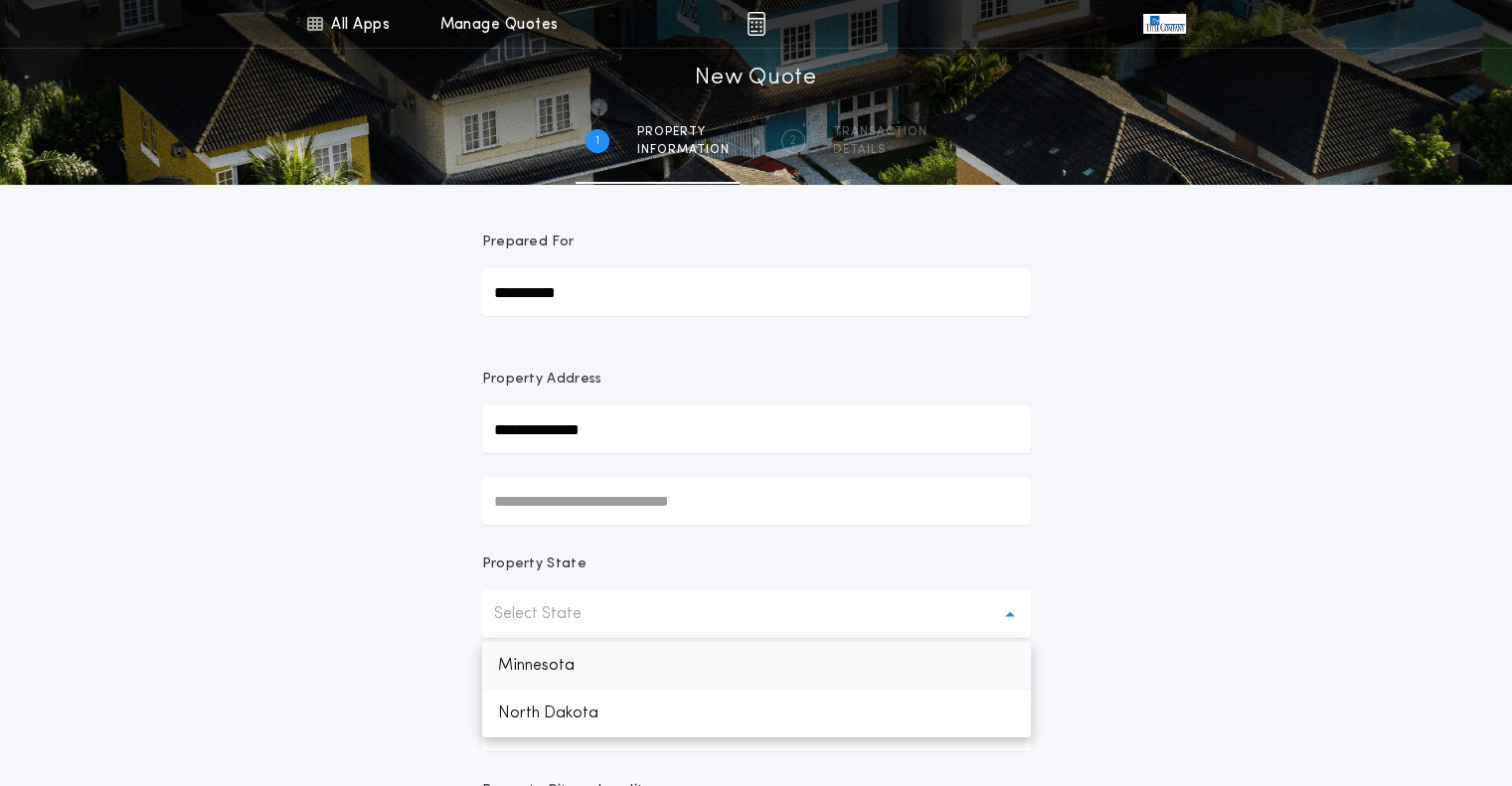 click on "Minnesota" at bounding box center [756, 666] 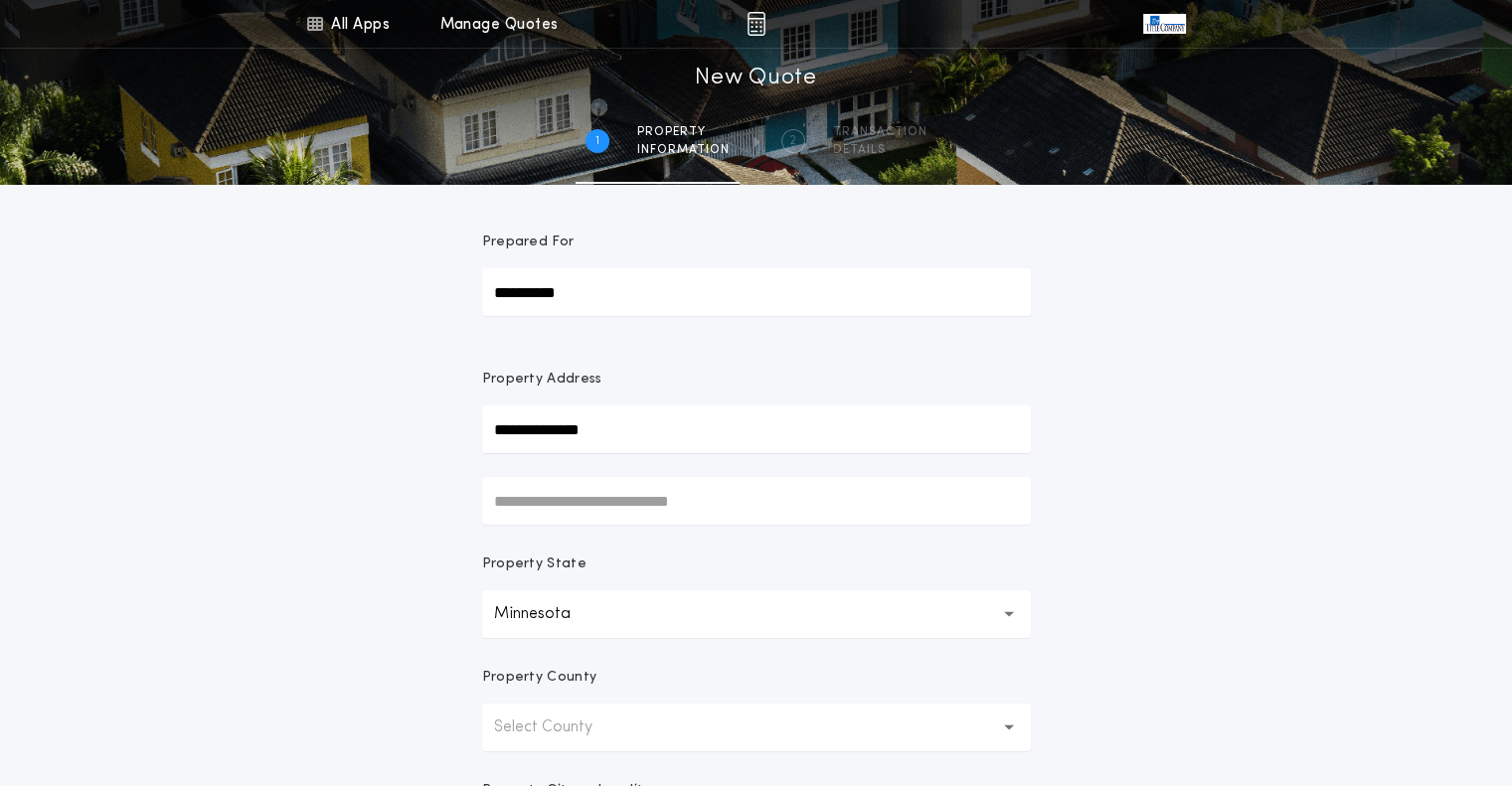 click on "Select County" at bounding box center [559, 727] 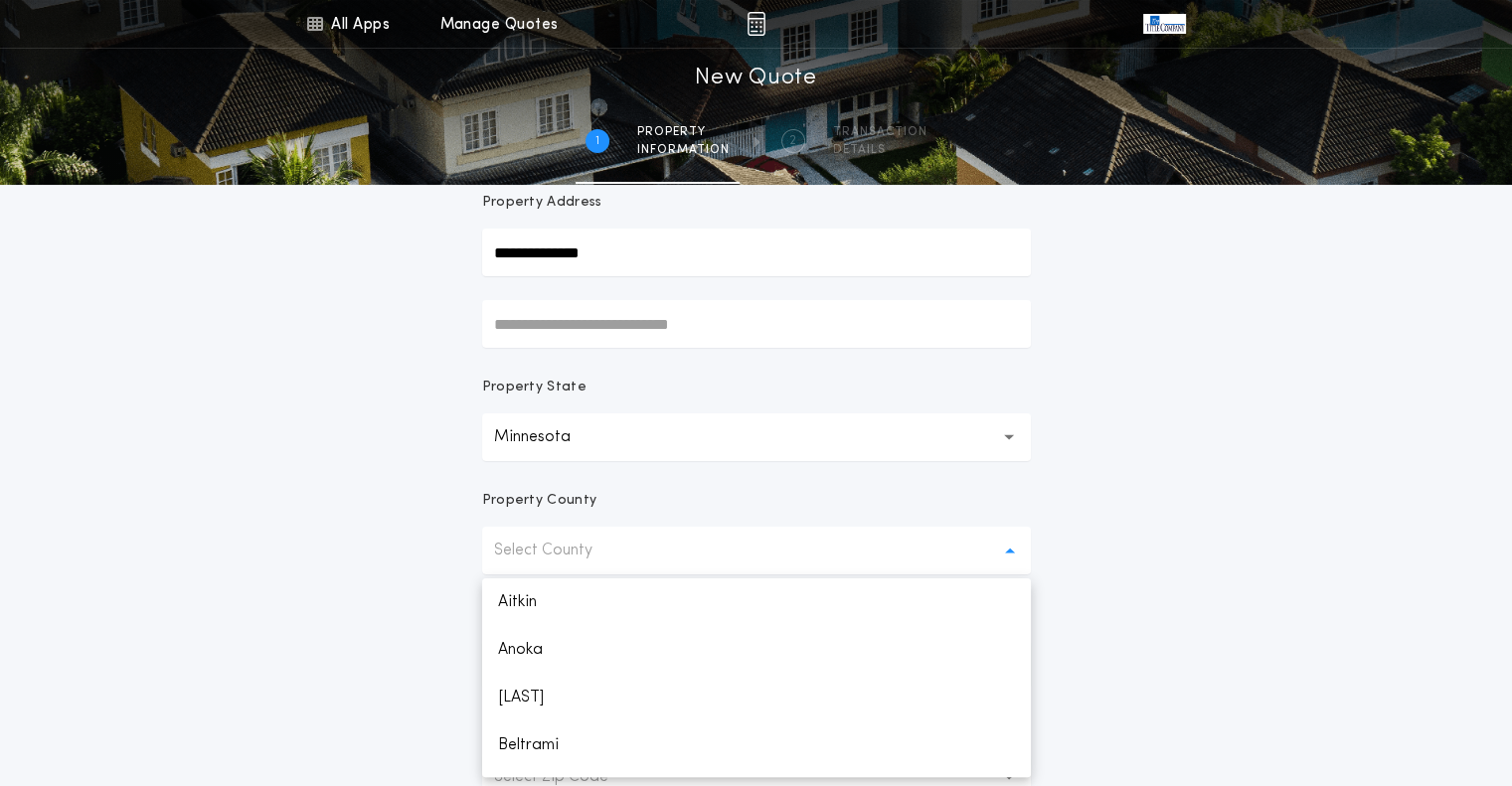 scroll, scrollTop: 298, scrollLeft: 0, axis: vertical 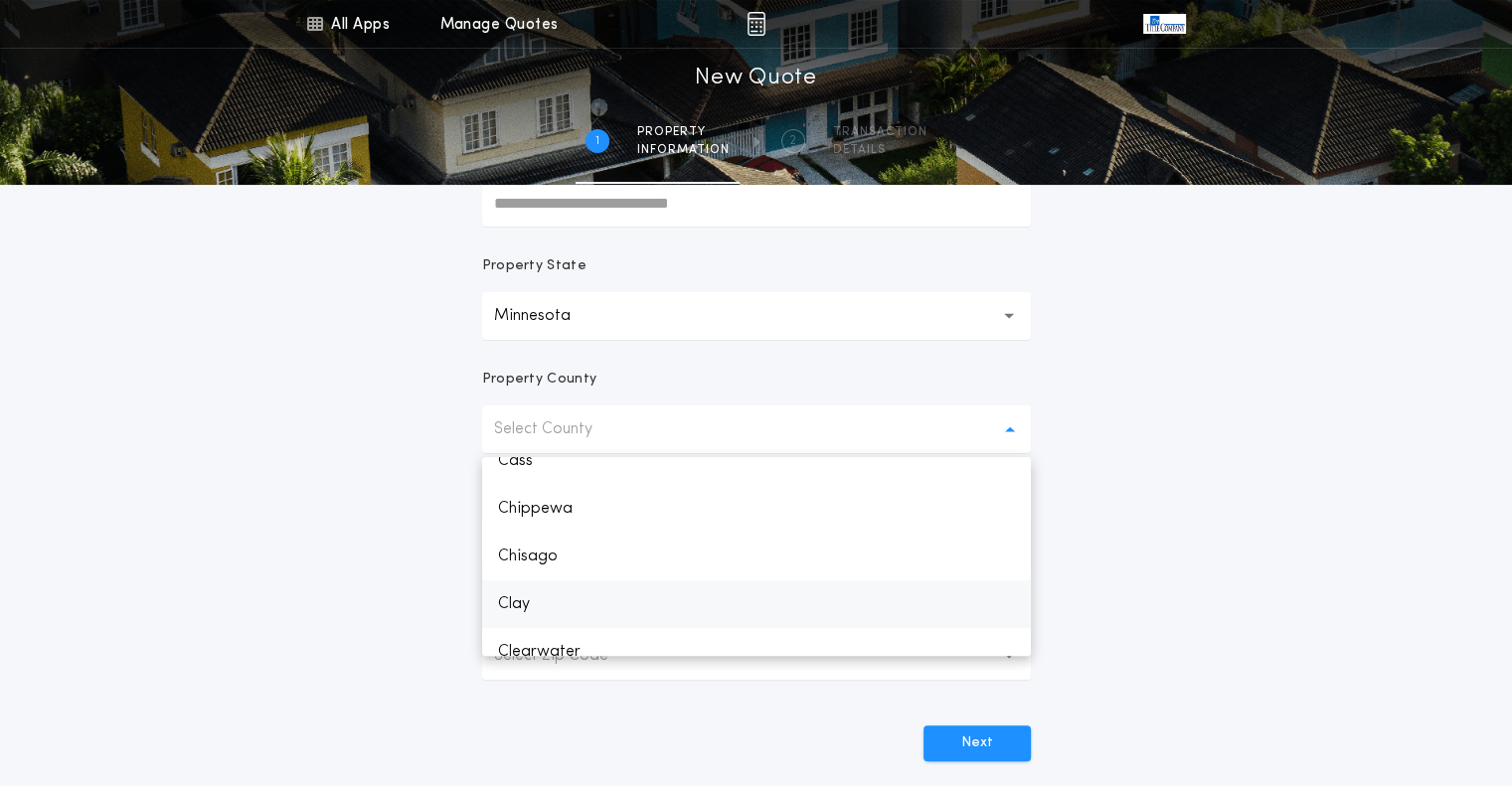 click on "Clay" at bounding box center [756, 604] 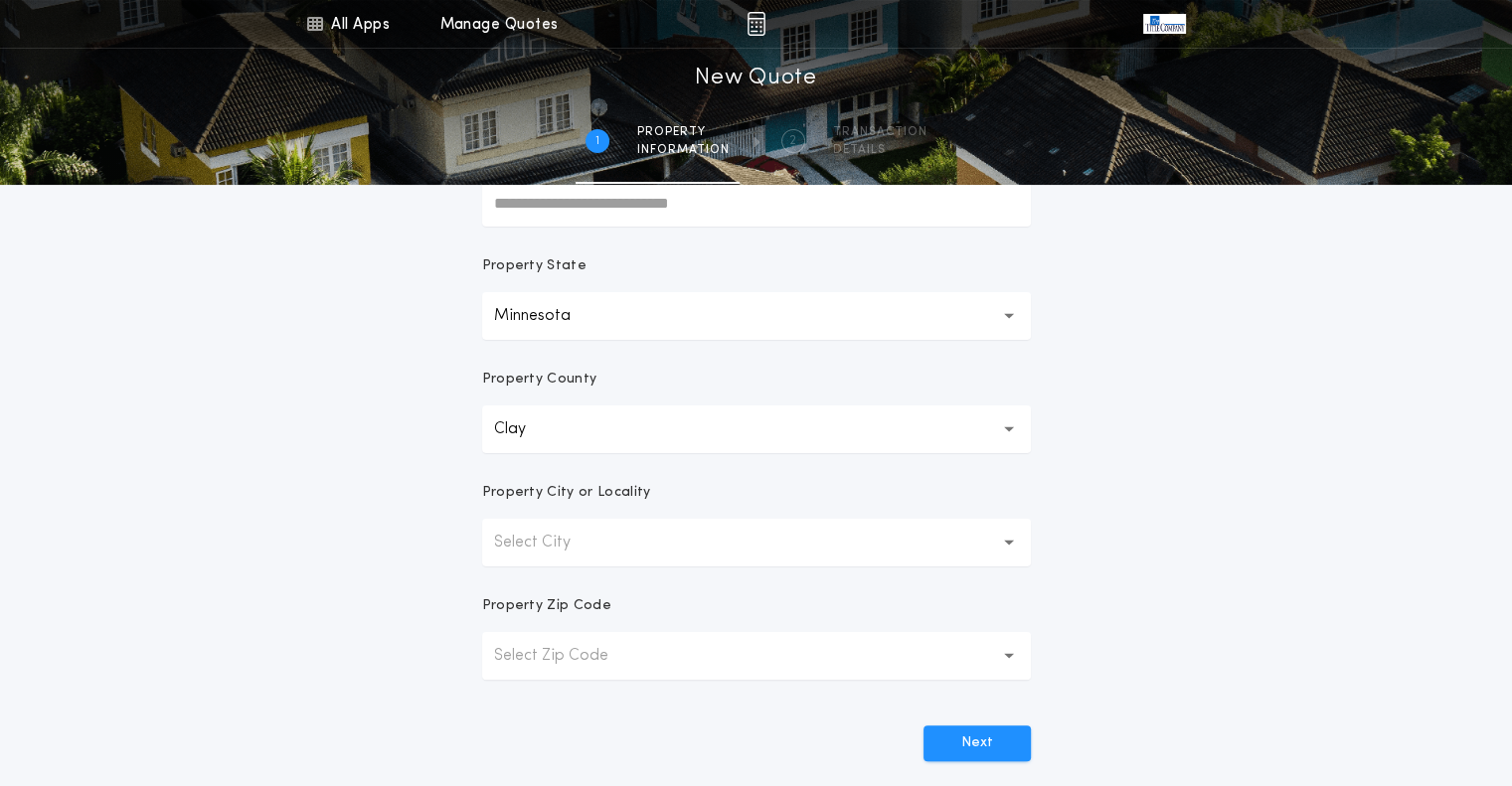 click on "Select City" at bounding box center [756, 543] 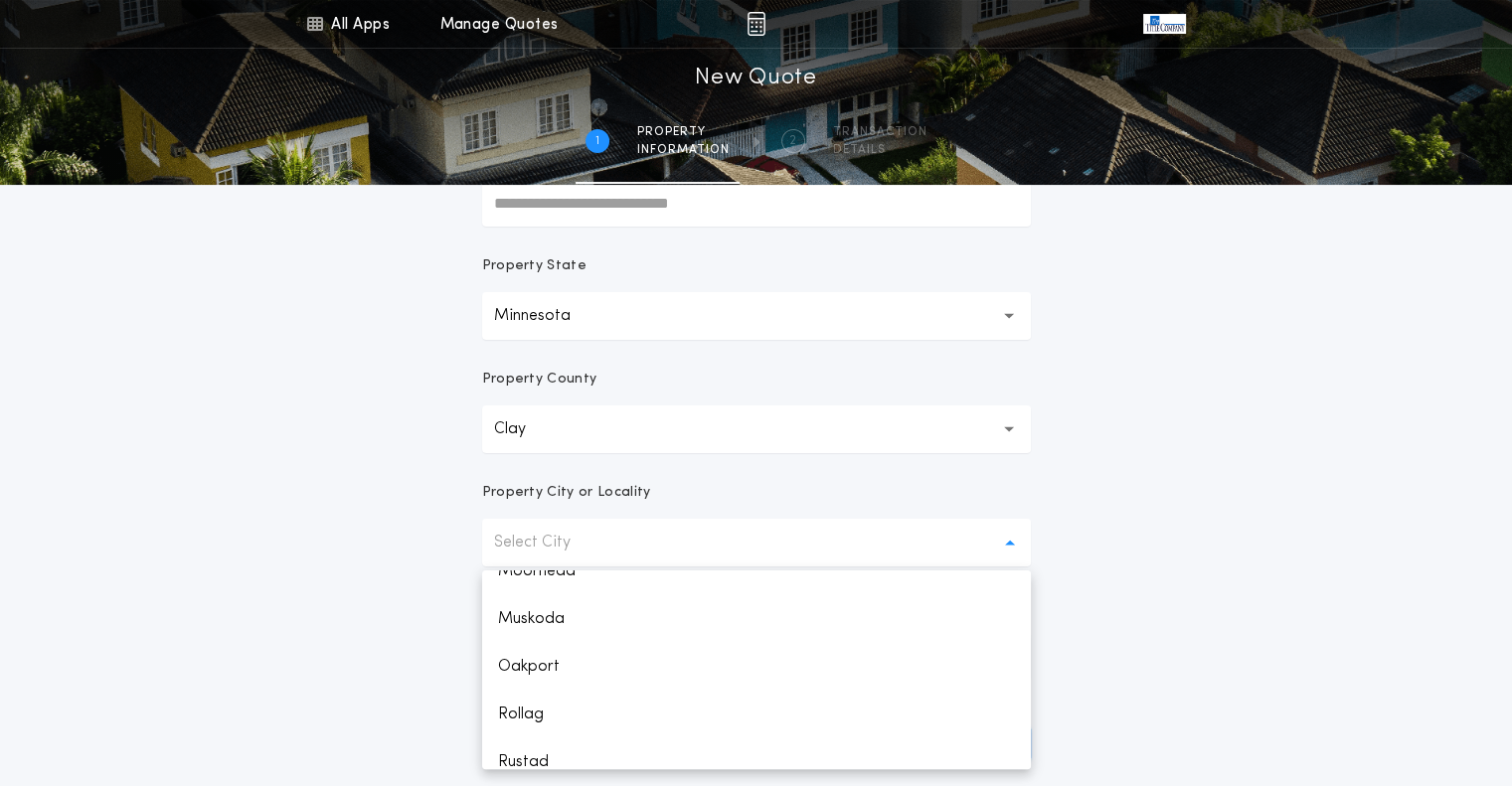 scroll, scrollTop: 652, scrollLeft: 0, axis: vertical 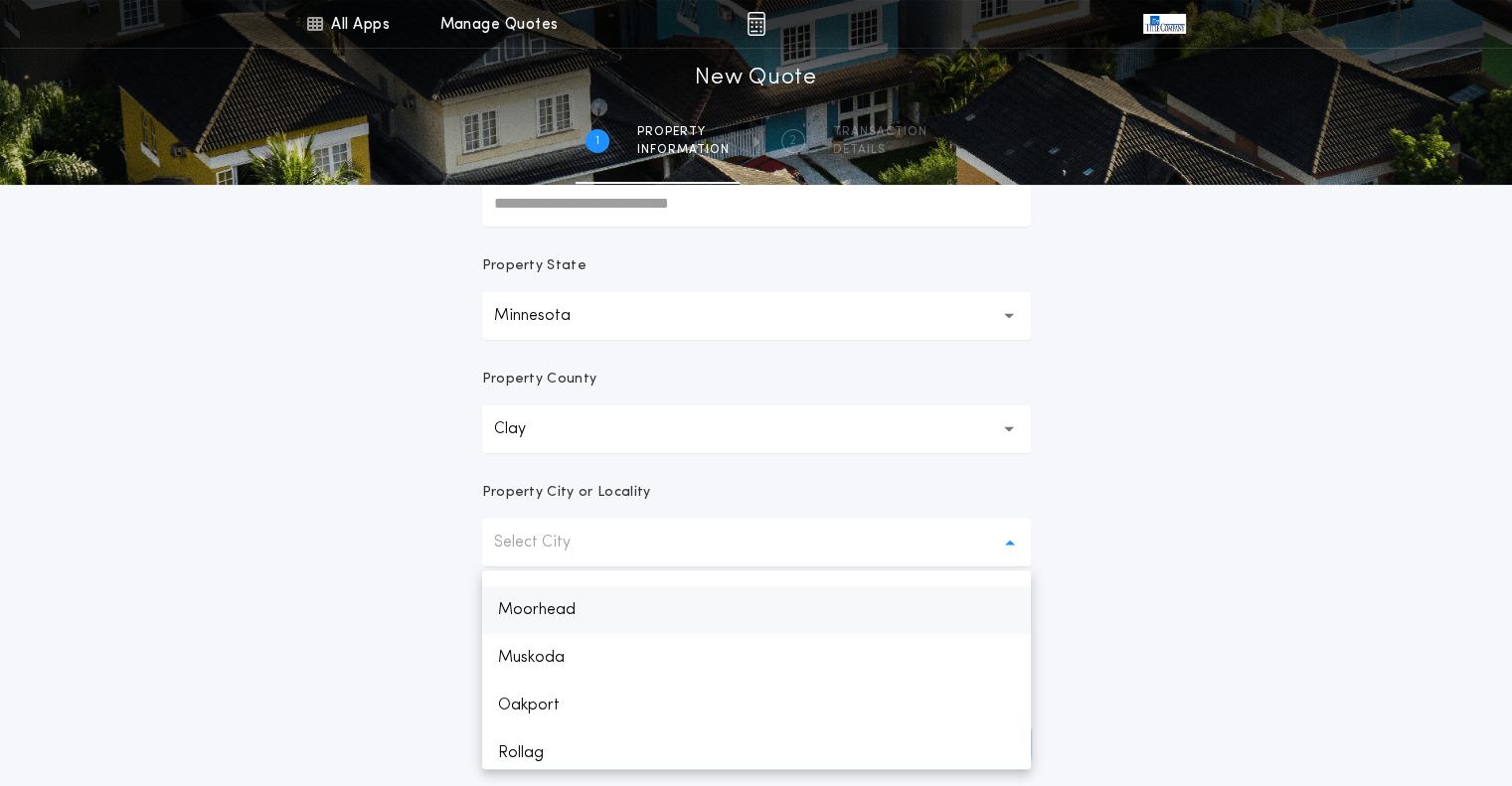 click on "Moorhead" at bounding box center [756, 610] 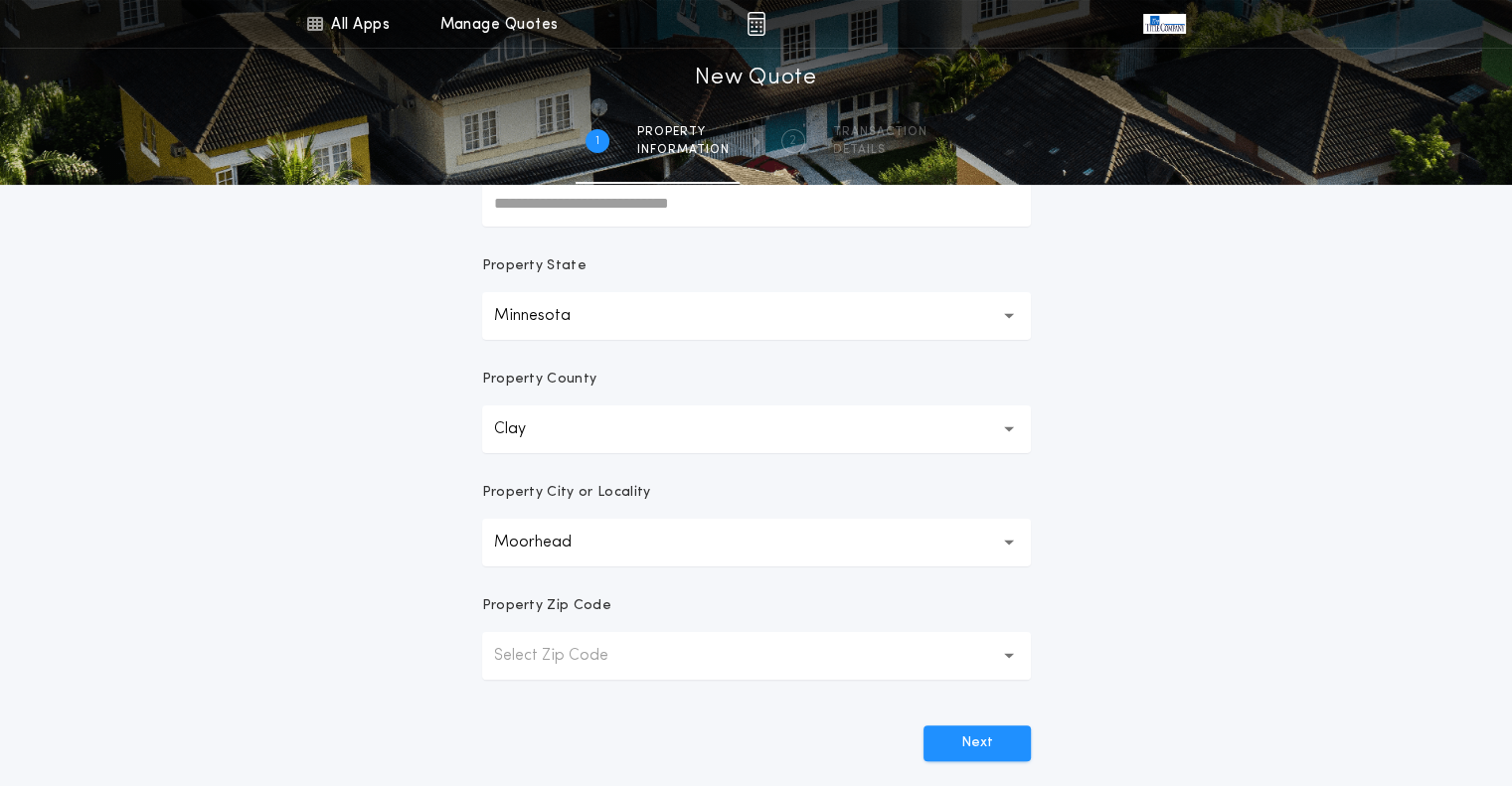 click on "Select Zip Code" at bounding box center (756, 656) 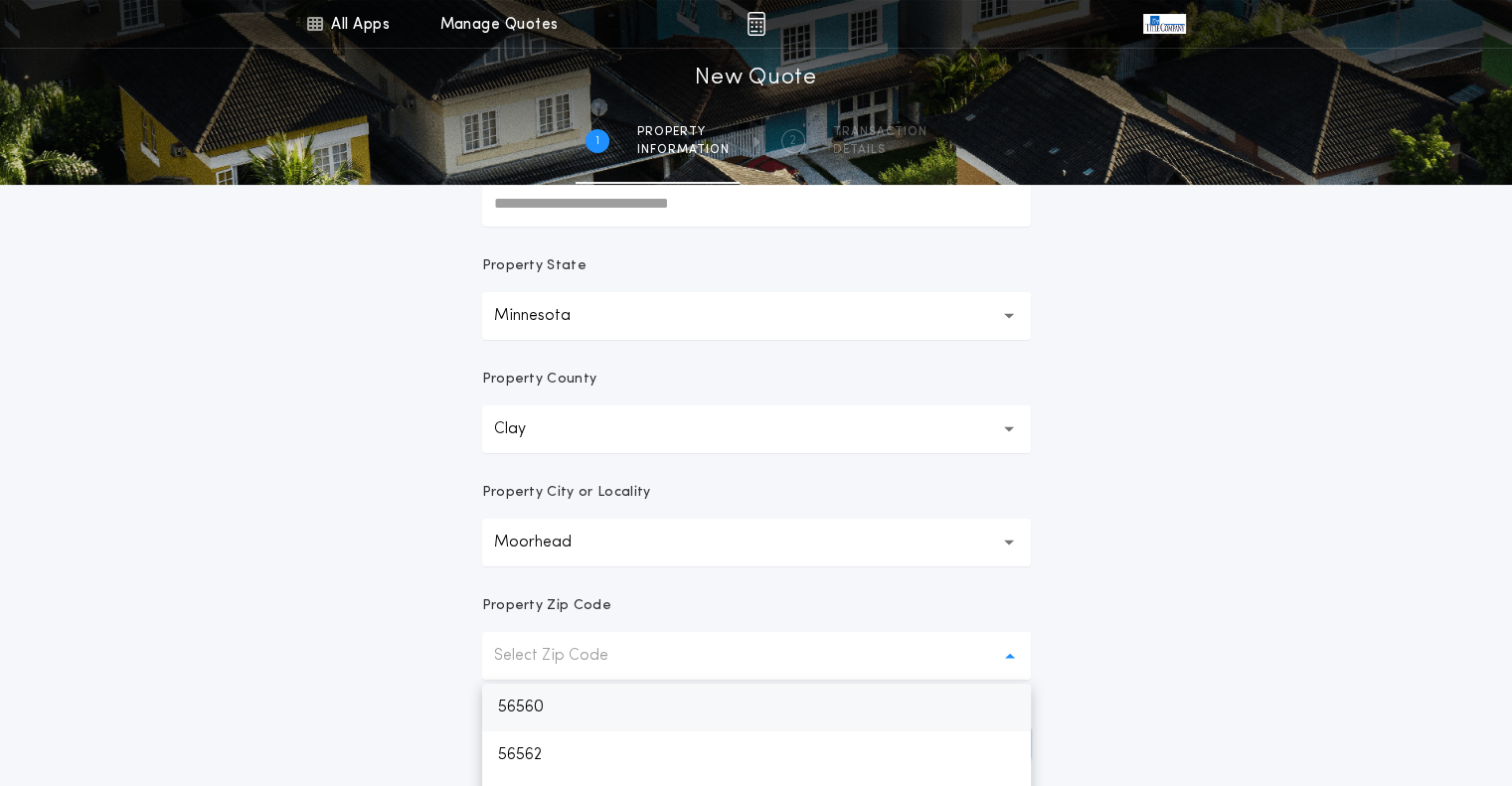 click on "56560" at bounding box center [756, 707] 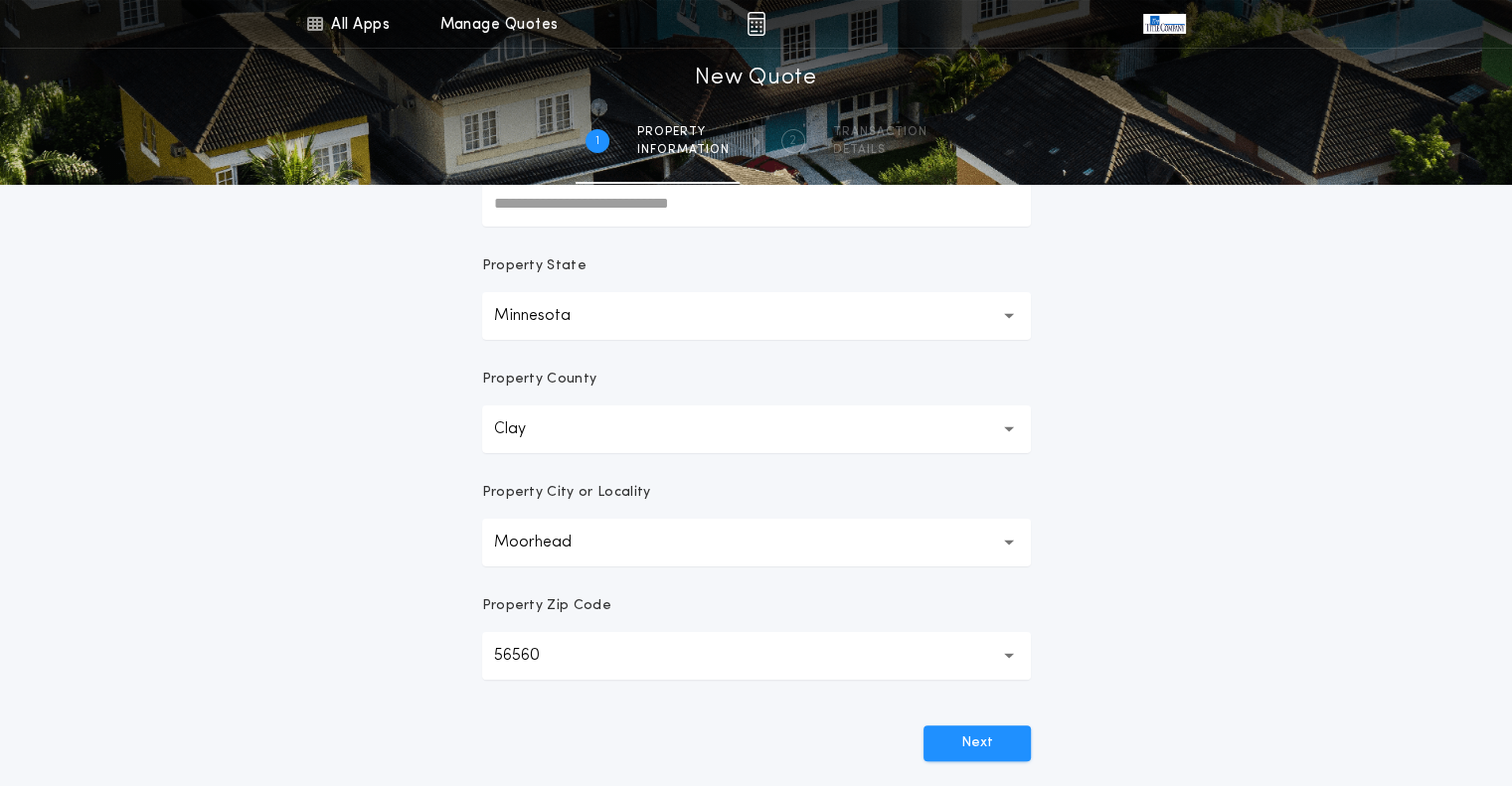 click on "**********" at bounding box center [756, 269] 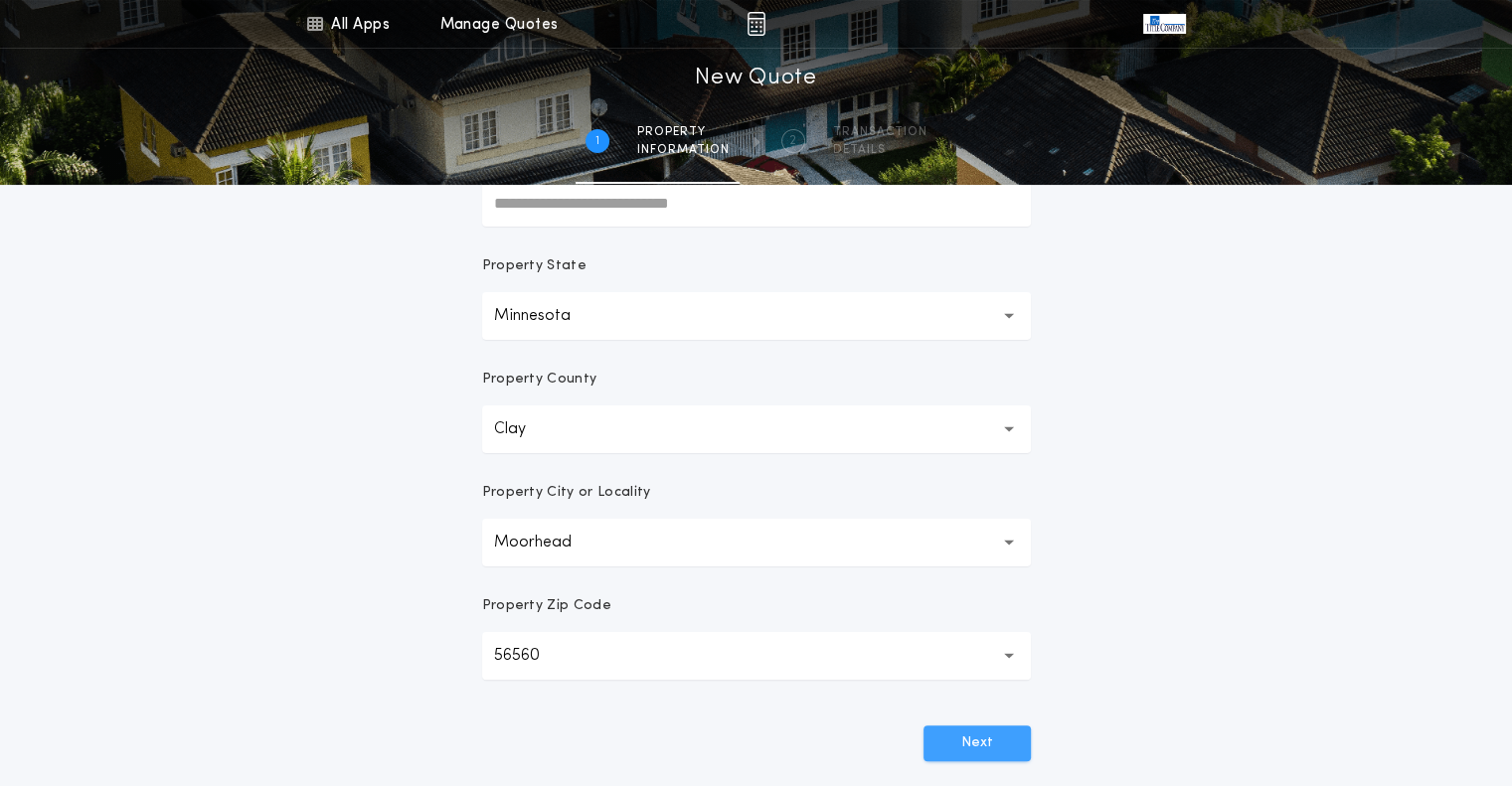 click on "Next" at bounding box center [977, 743] 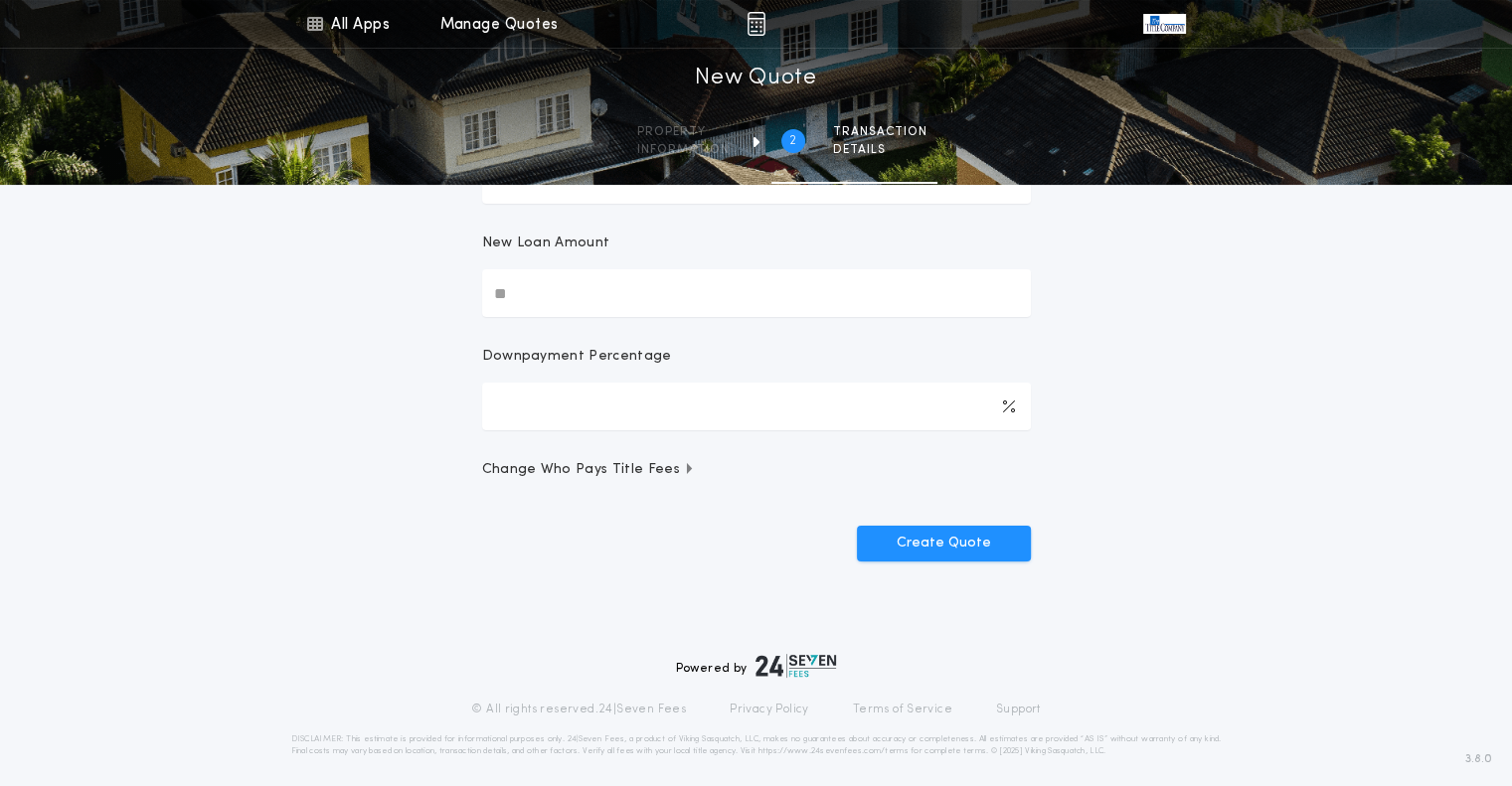 click on "New Loan Amount" at bounding box center [756, 293] 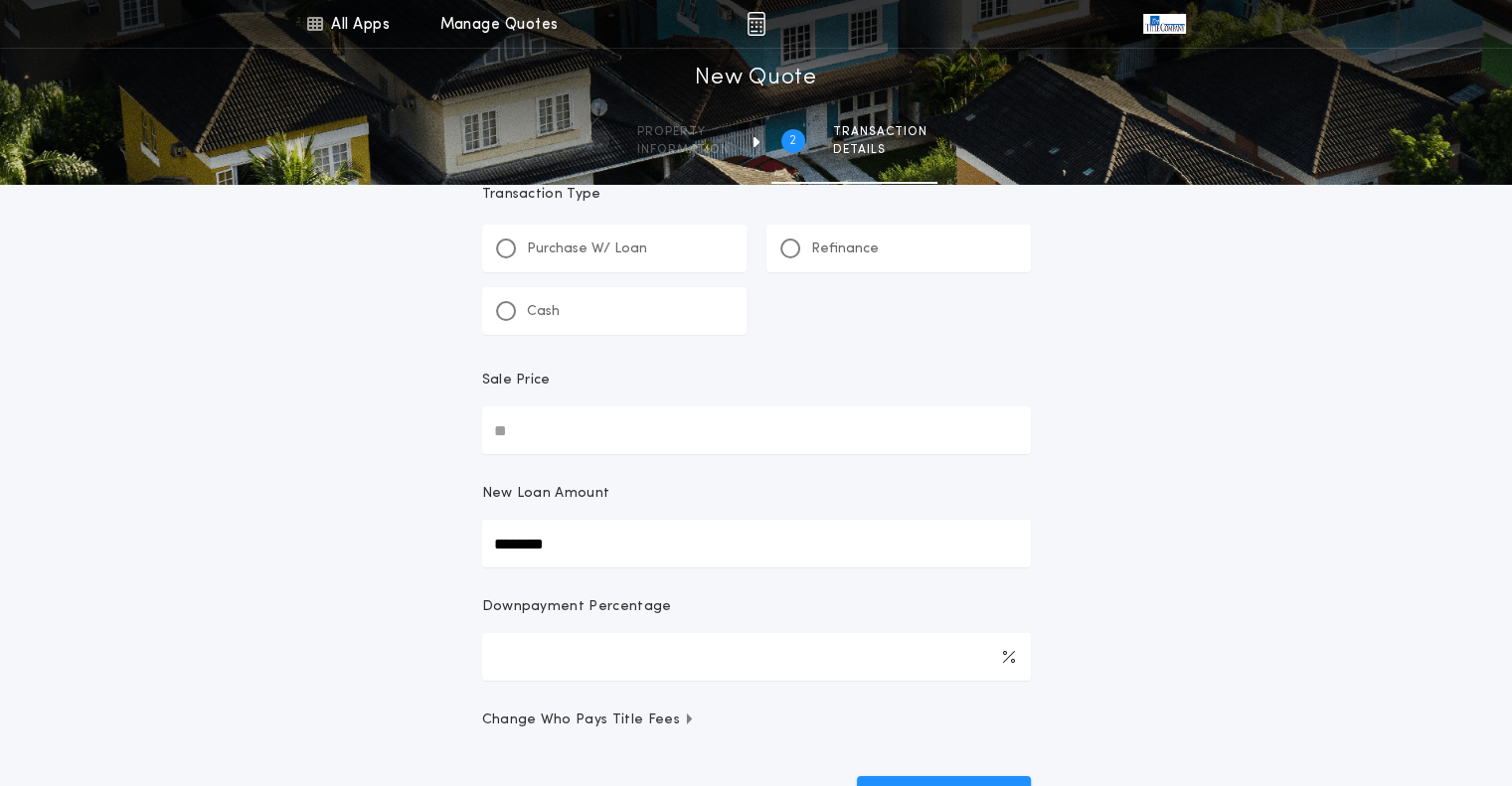 scroll, scrollTop: 0, scrollLeft: 0, axis: both 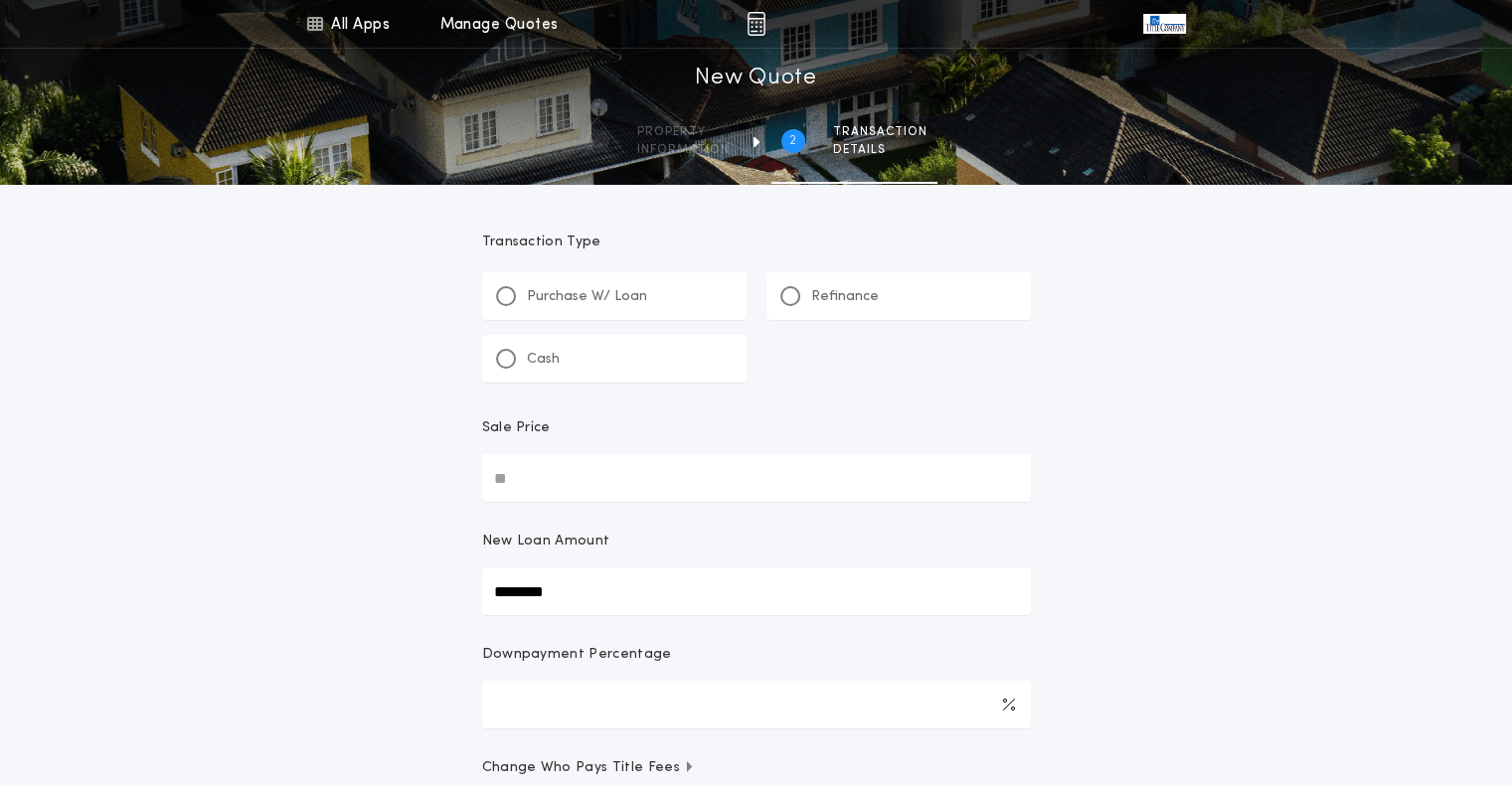 type on "********" 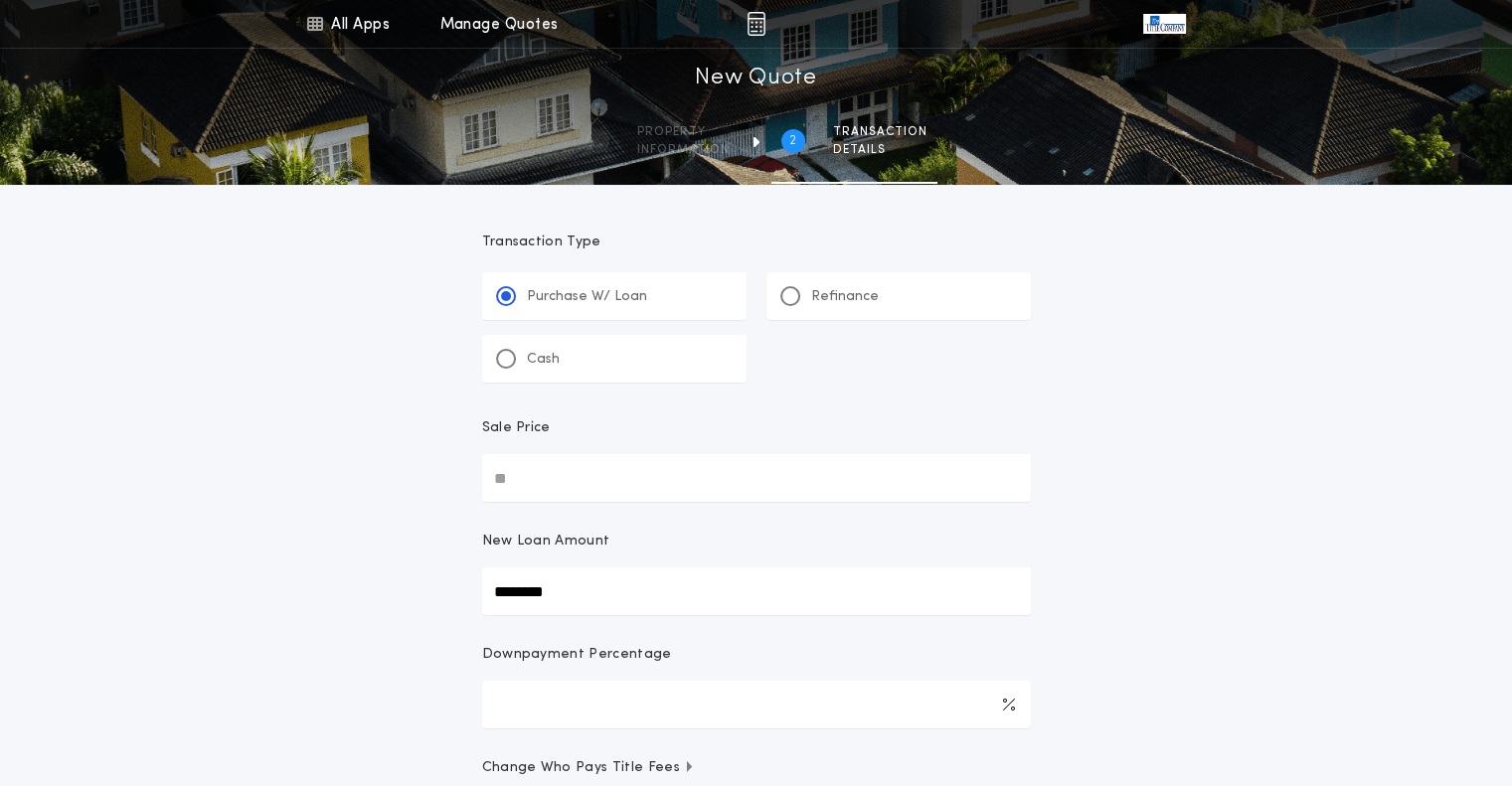 click on "Sale Price" at bounding box center [756, 478] 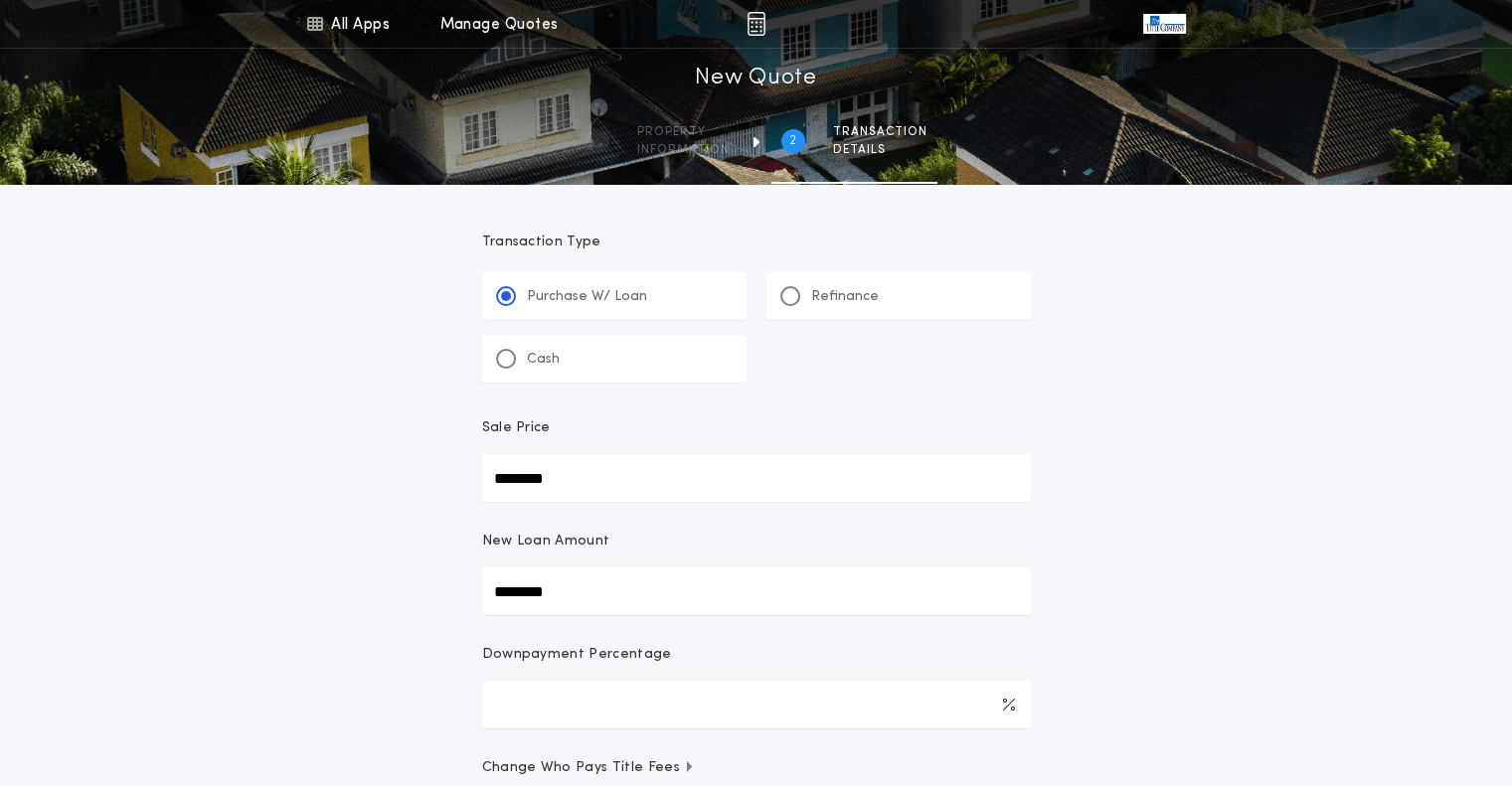type on "********" 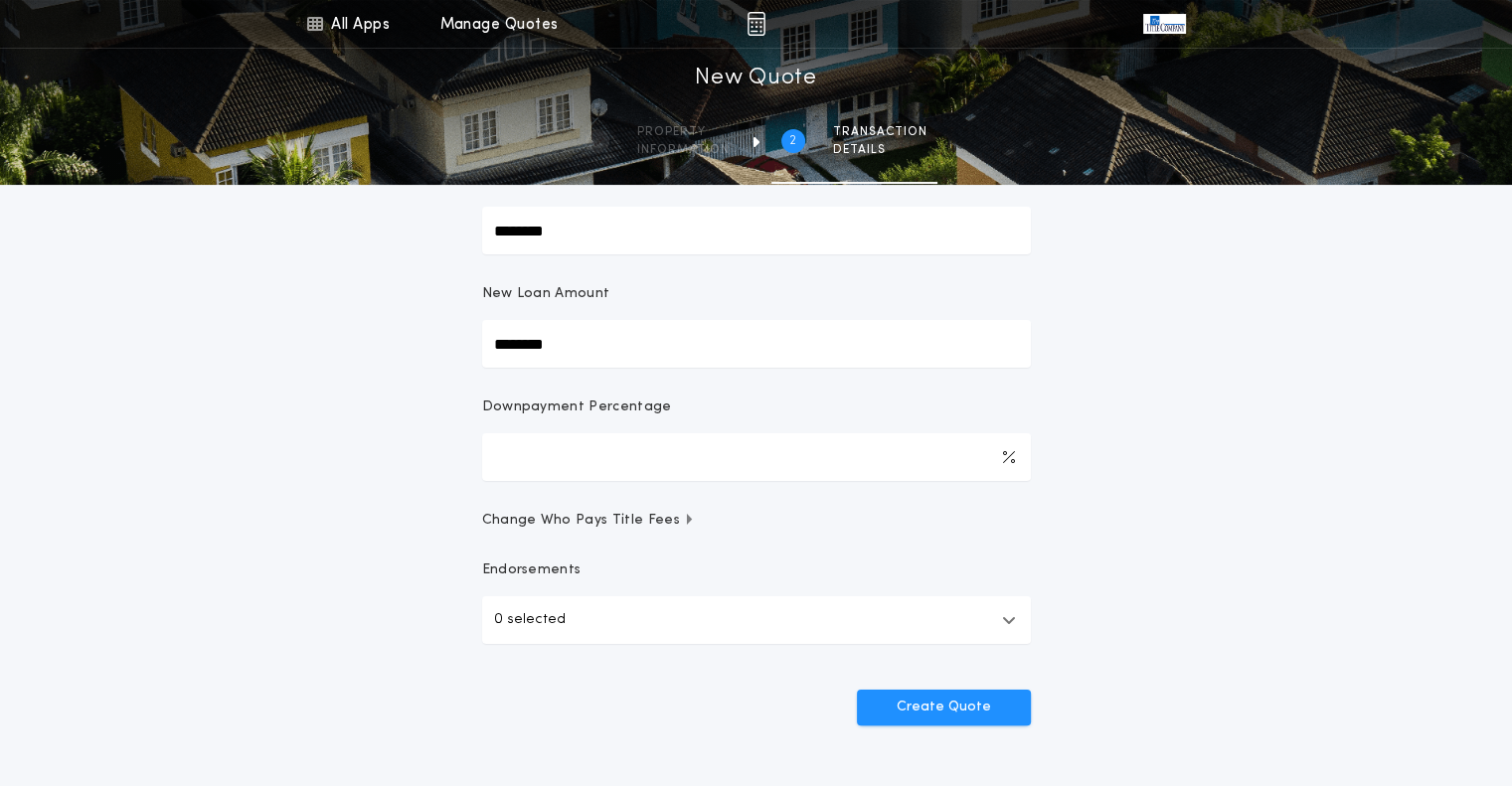 scroll, scrollTop: 298, scrollLeft: 0, axis: vertical 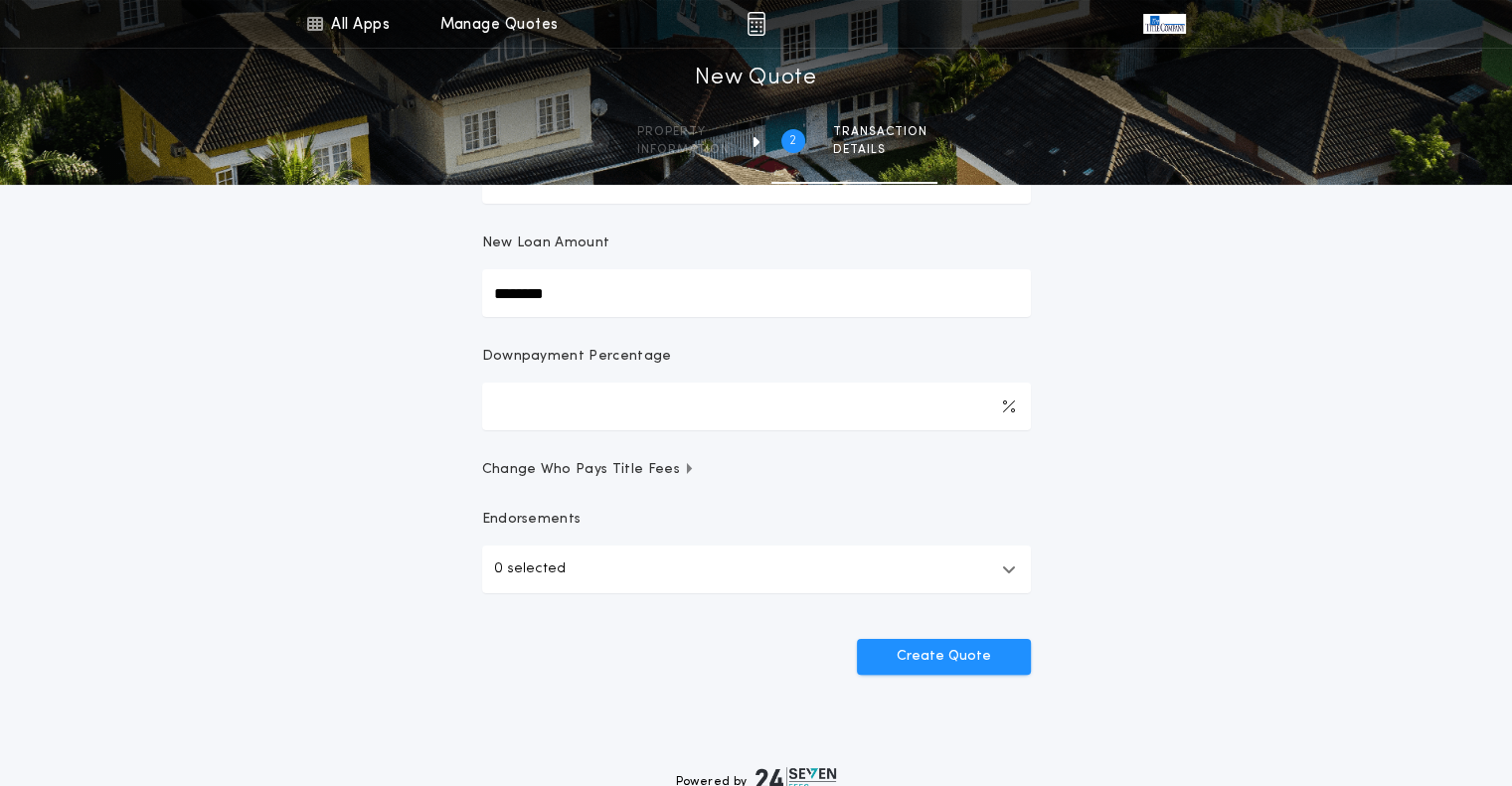 click on "0 selected" at bounding box center [756, 569] 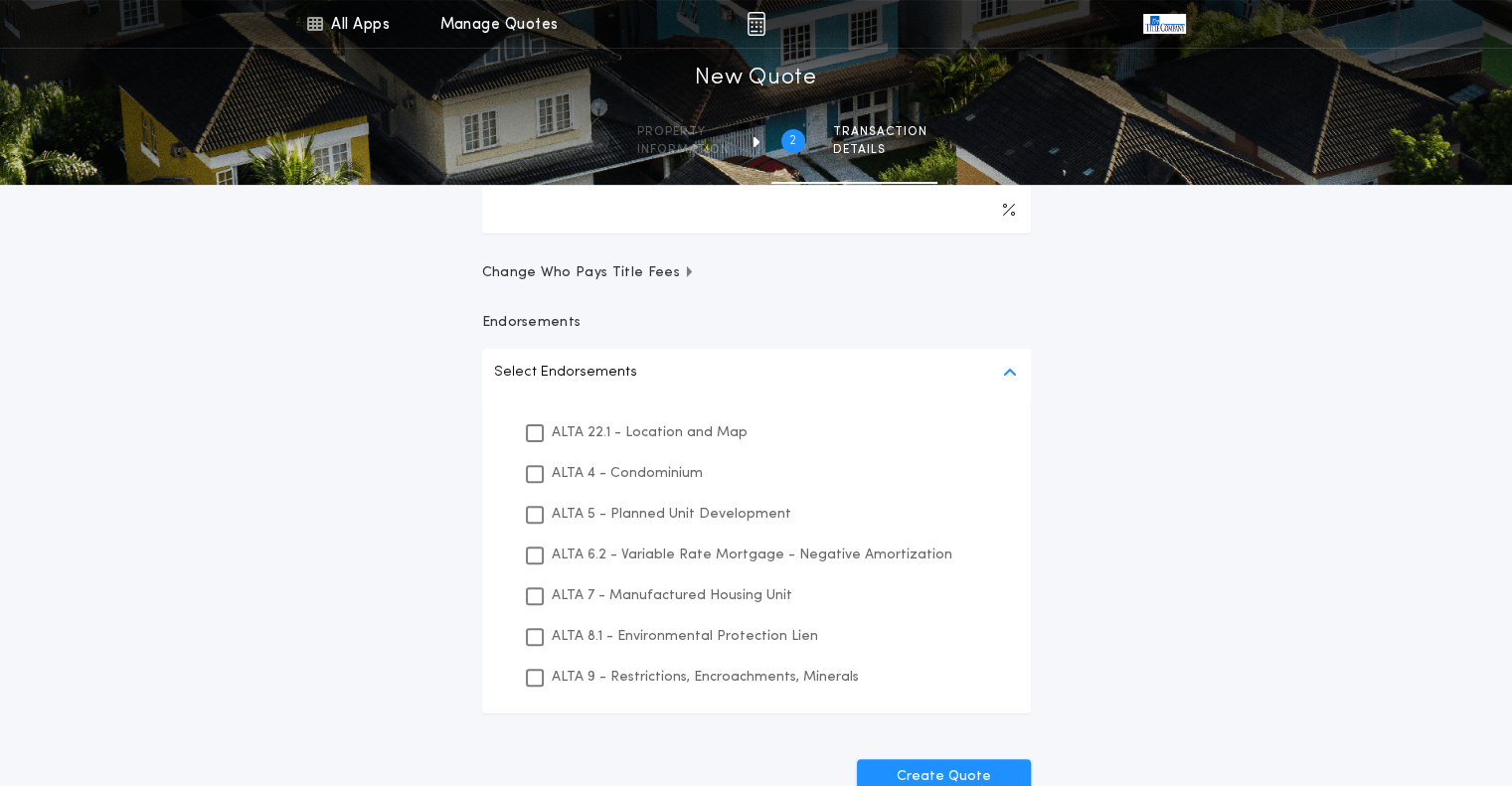 scroll, scrollTop: 497, scrollLeft: 0, axis: vertical 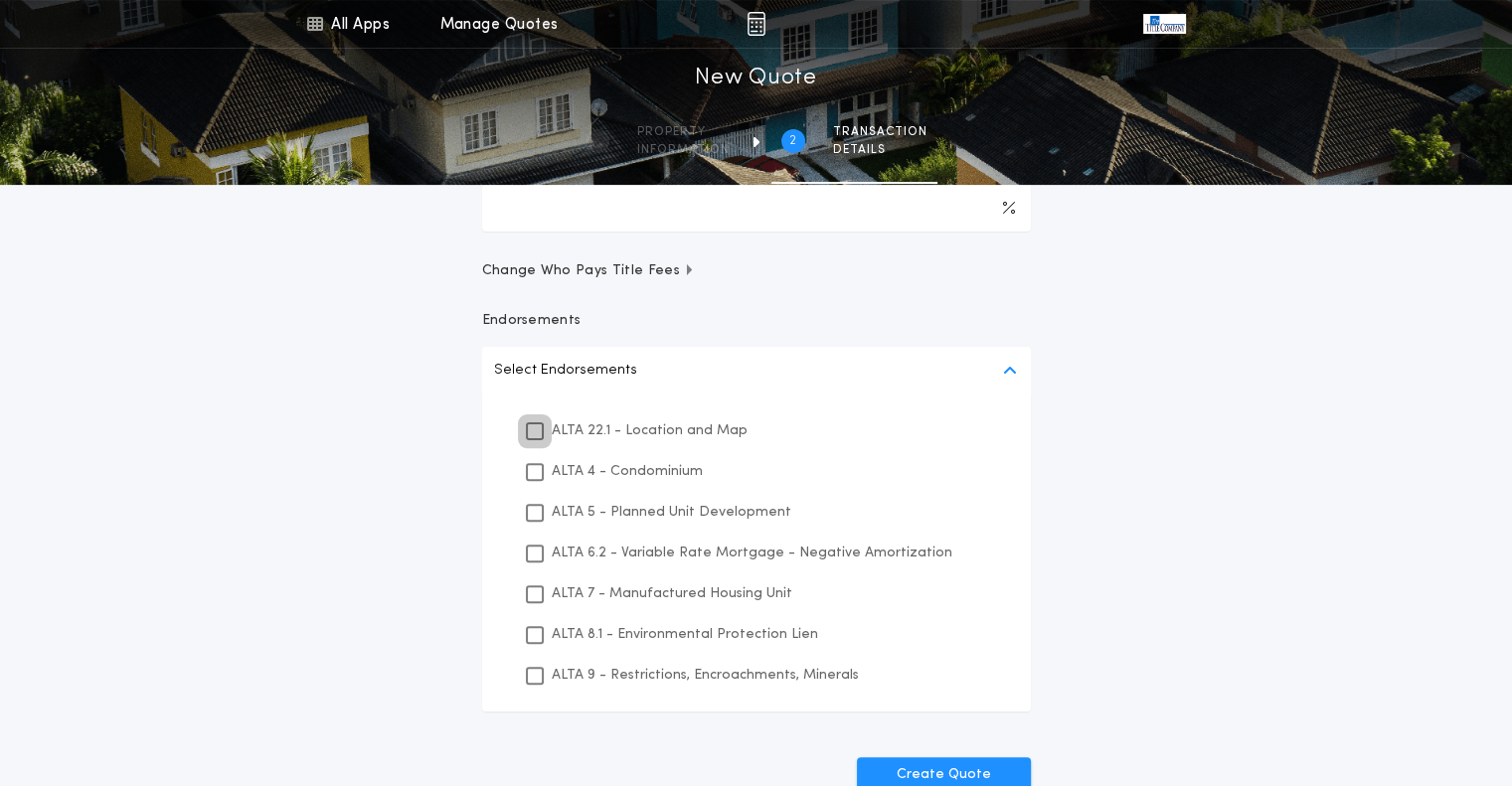 click at bounding box center [535, 431] 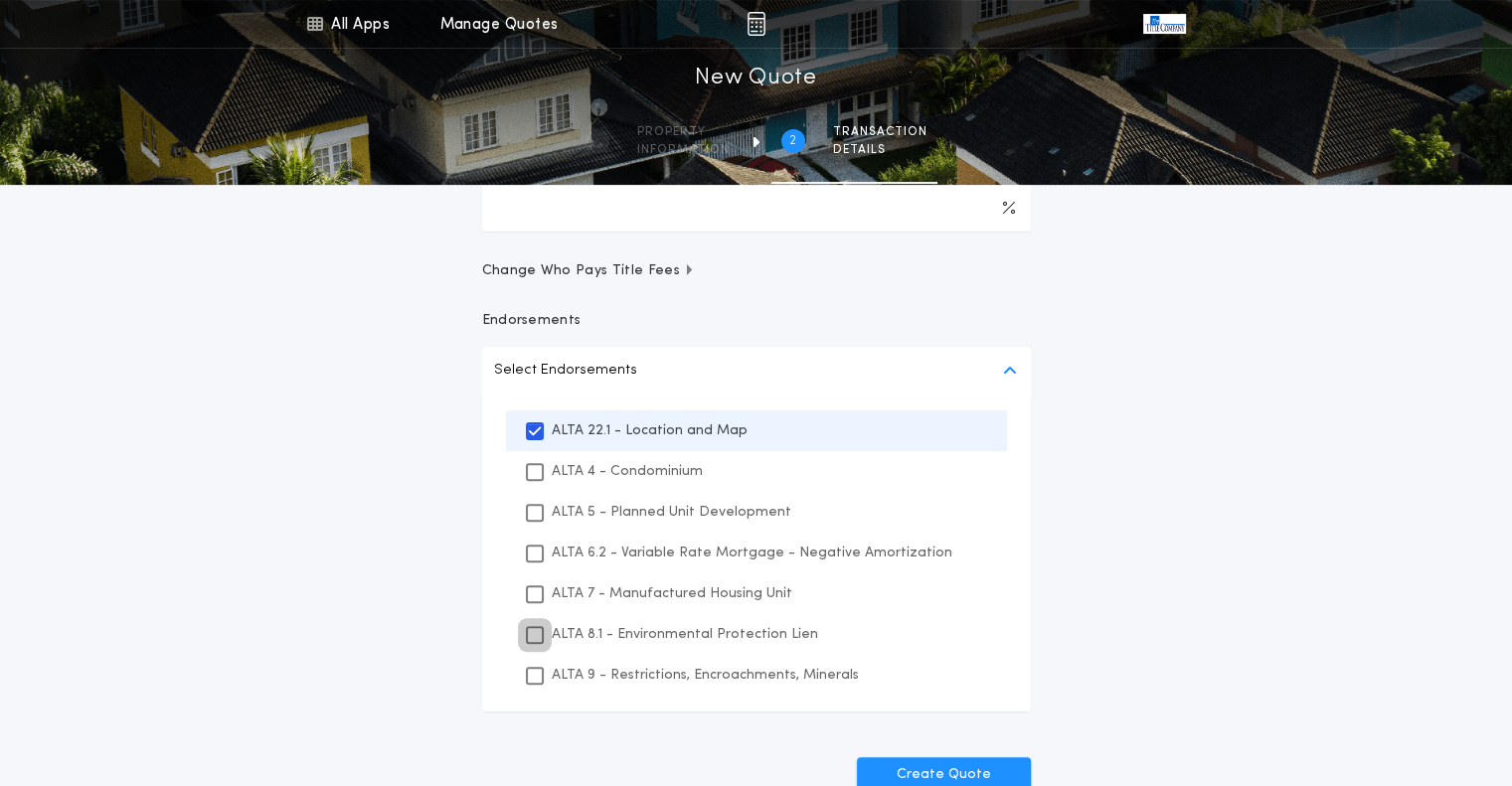 click at bounding box center (535, 635) 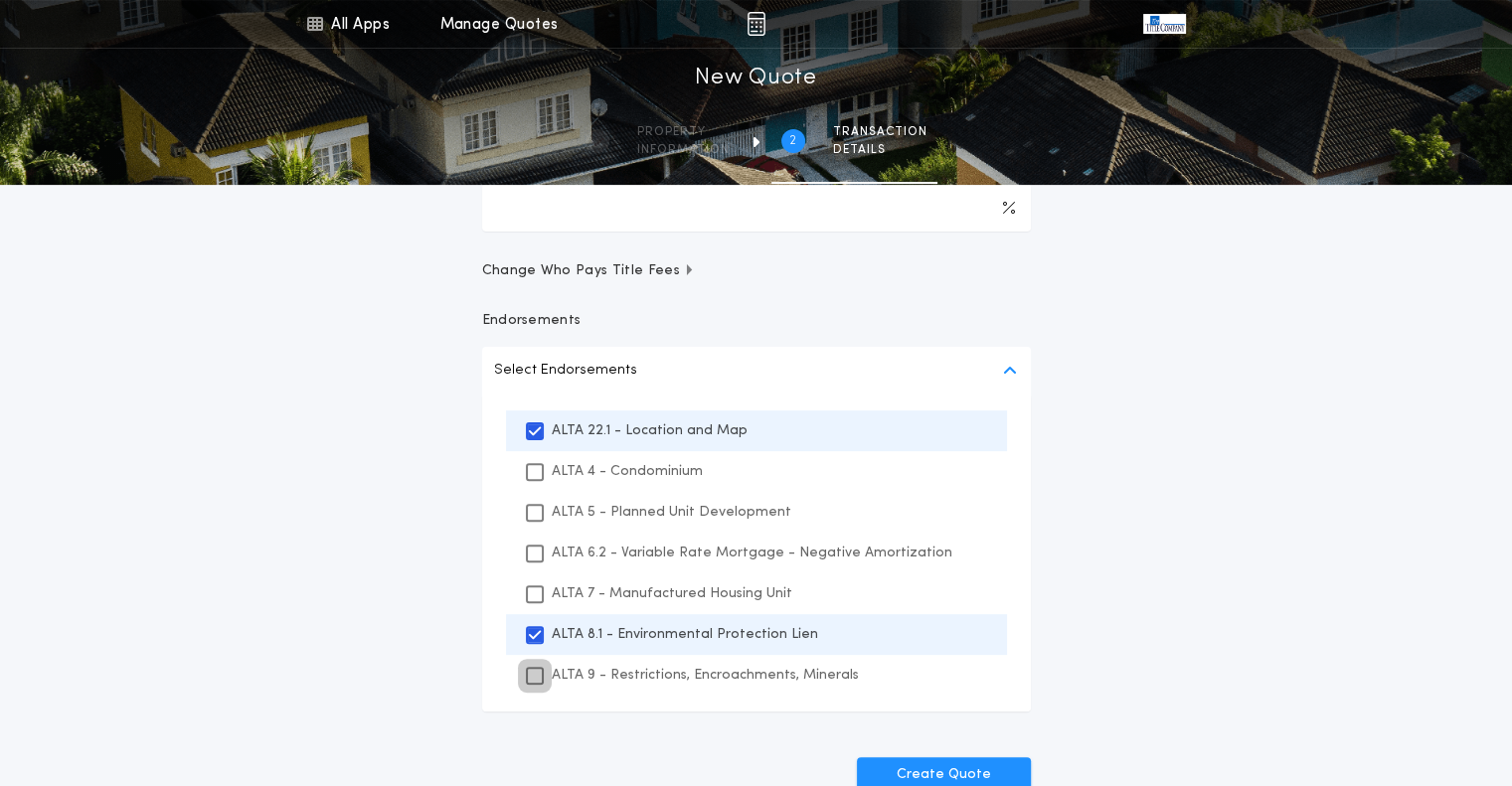 click at bounding box center [535, 676] 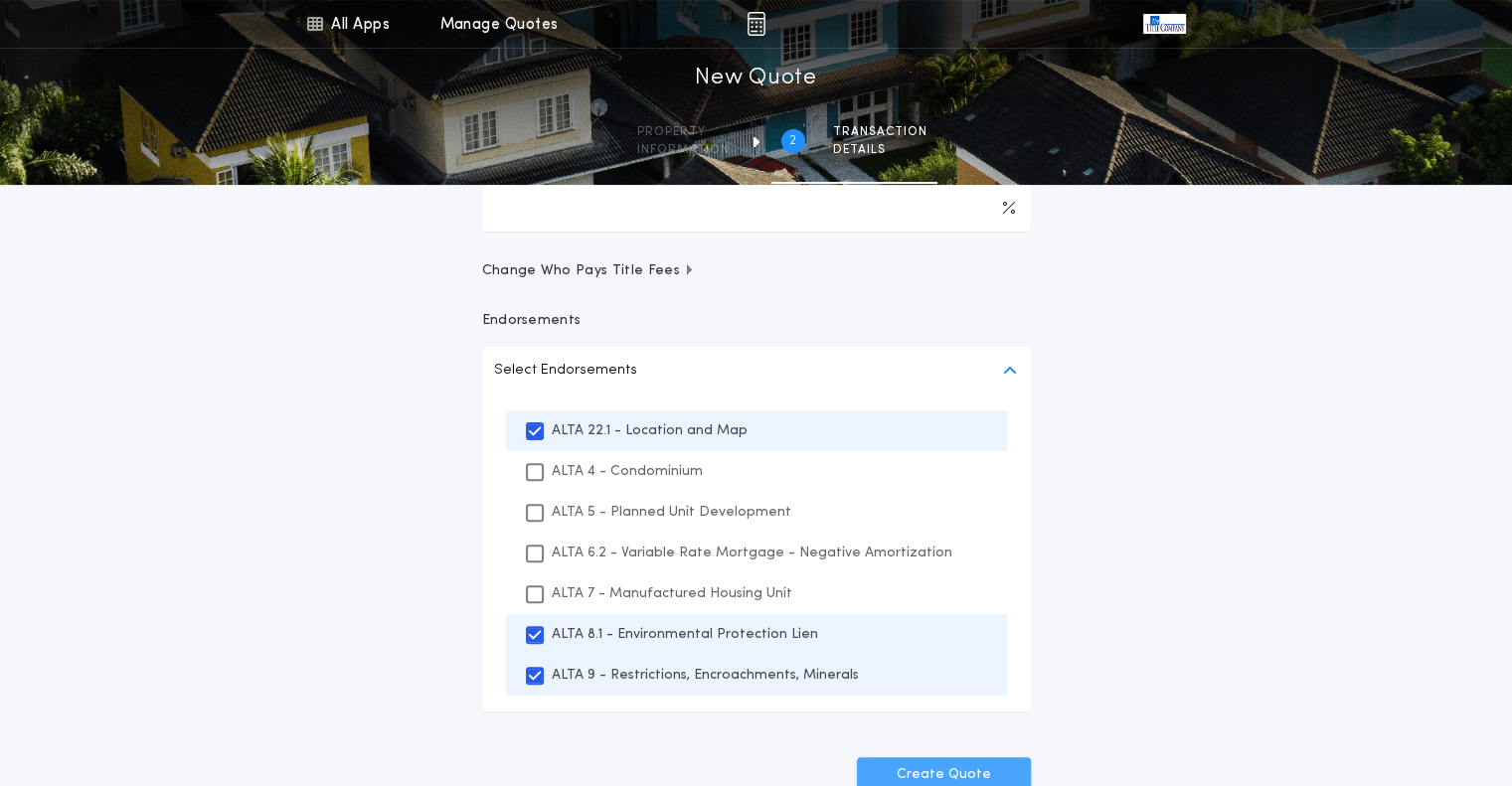 click on "Create Quote" at bounding box center [943, 775] 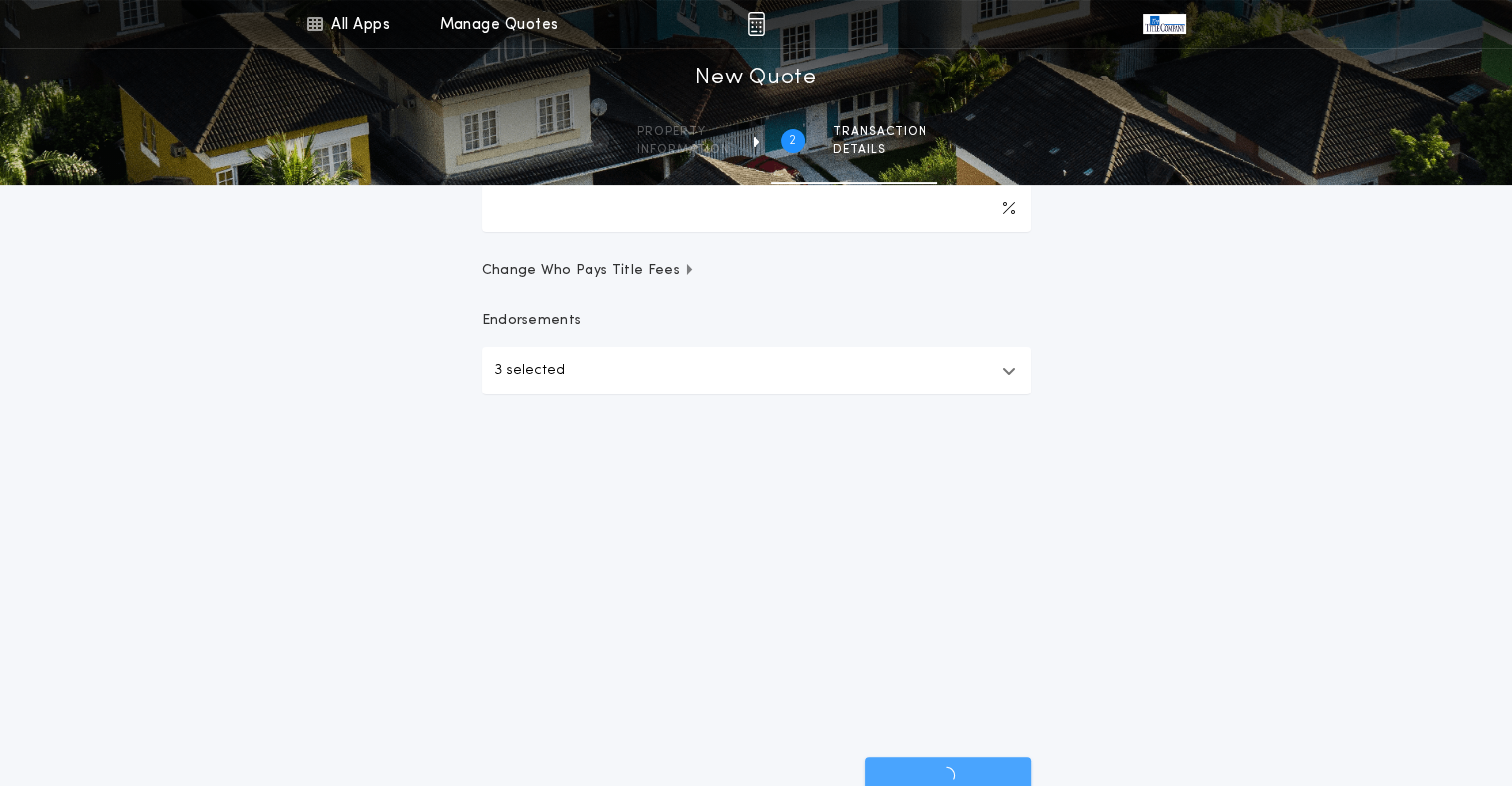scroll, scrollTop: 421, scrollLeft: 0, axis: vertical 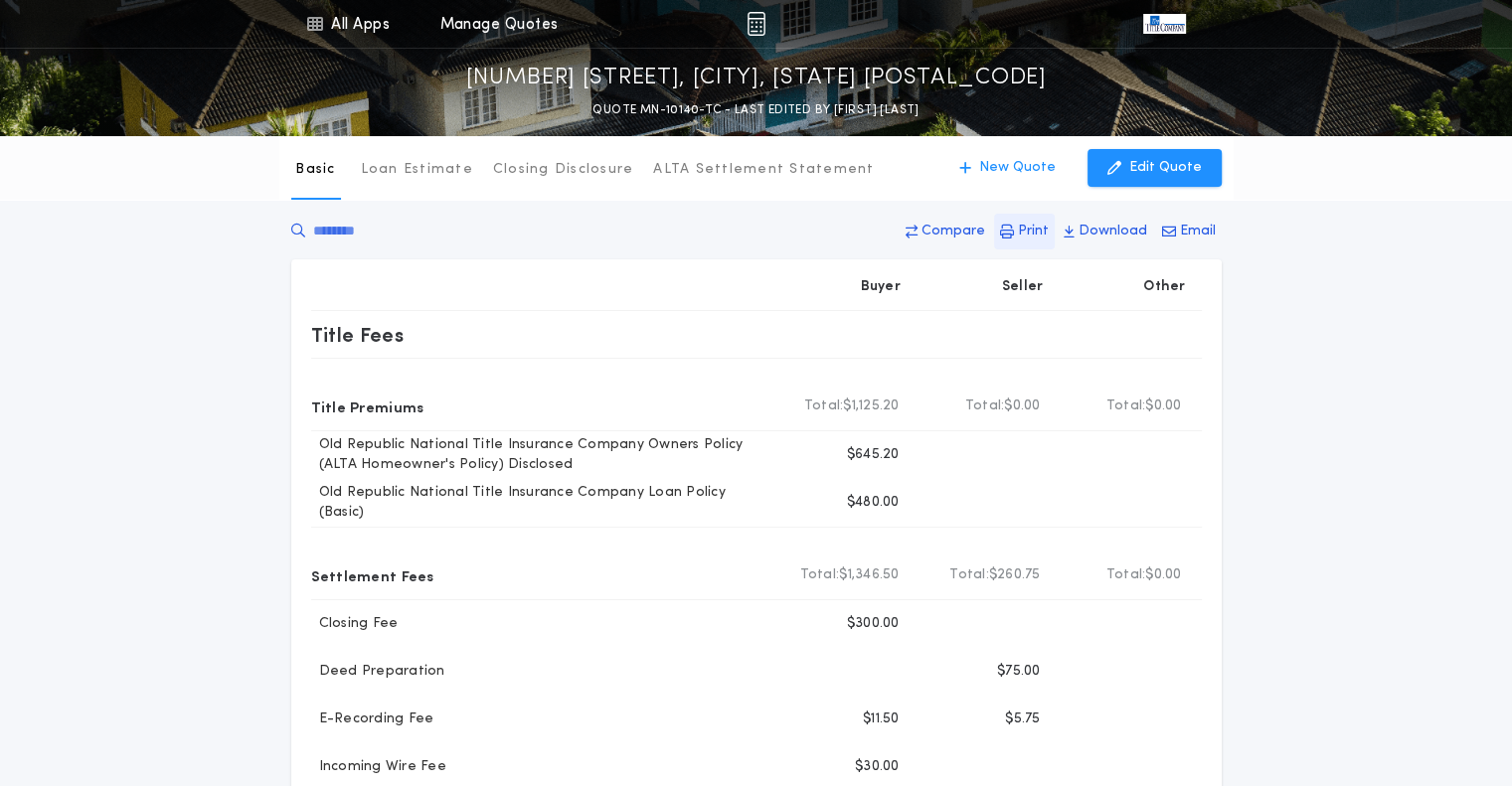 click on "Print" at bounding box center [953, 232] 